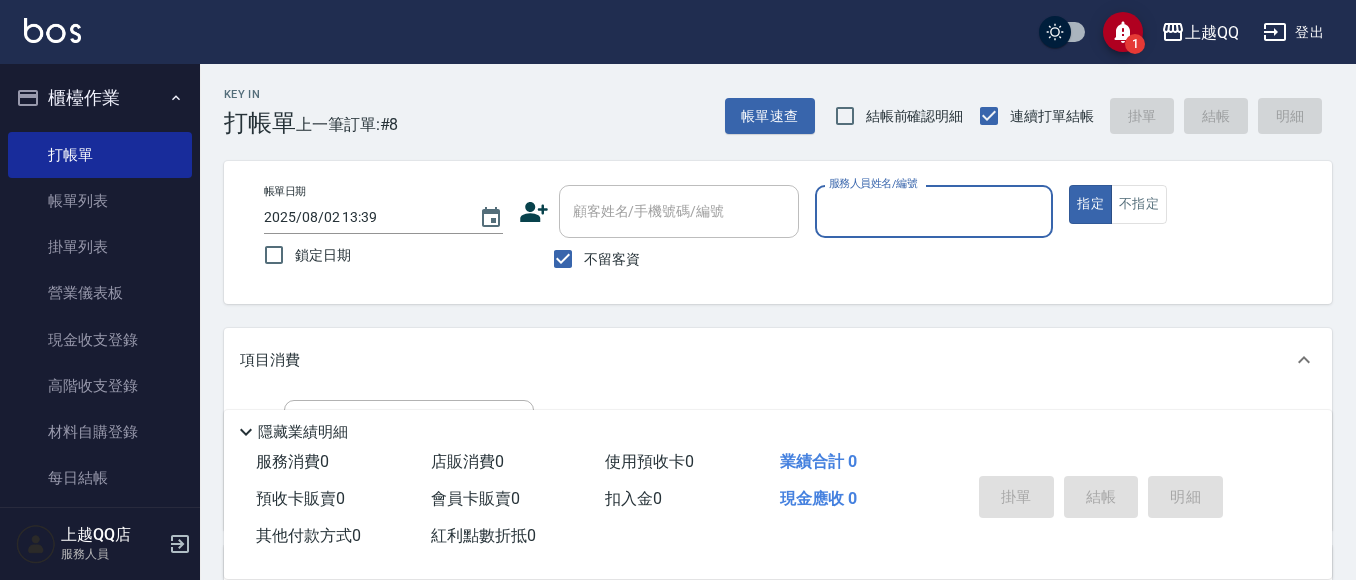 scroll, scrollTop: 194, scrollLeft: 0, axis: vertical 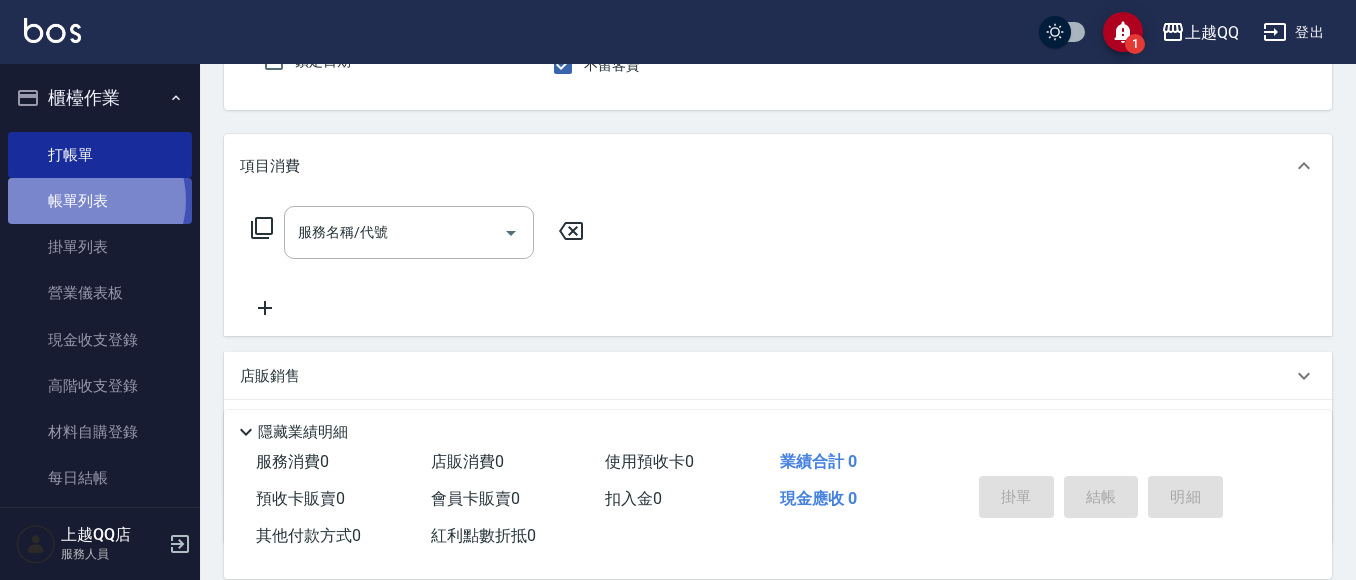 click on "帳單列表" at bounding box center (100, 201) 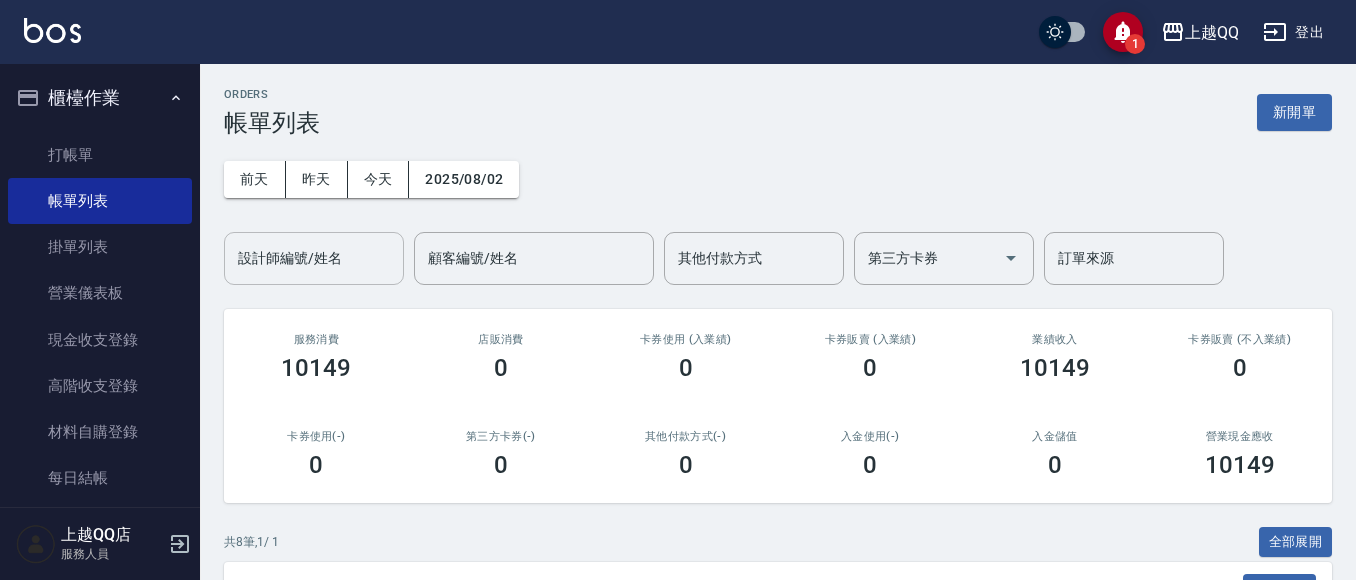 click on "設計師編號/姓名" at bounding box center [314, 258] 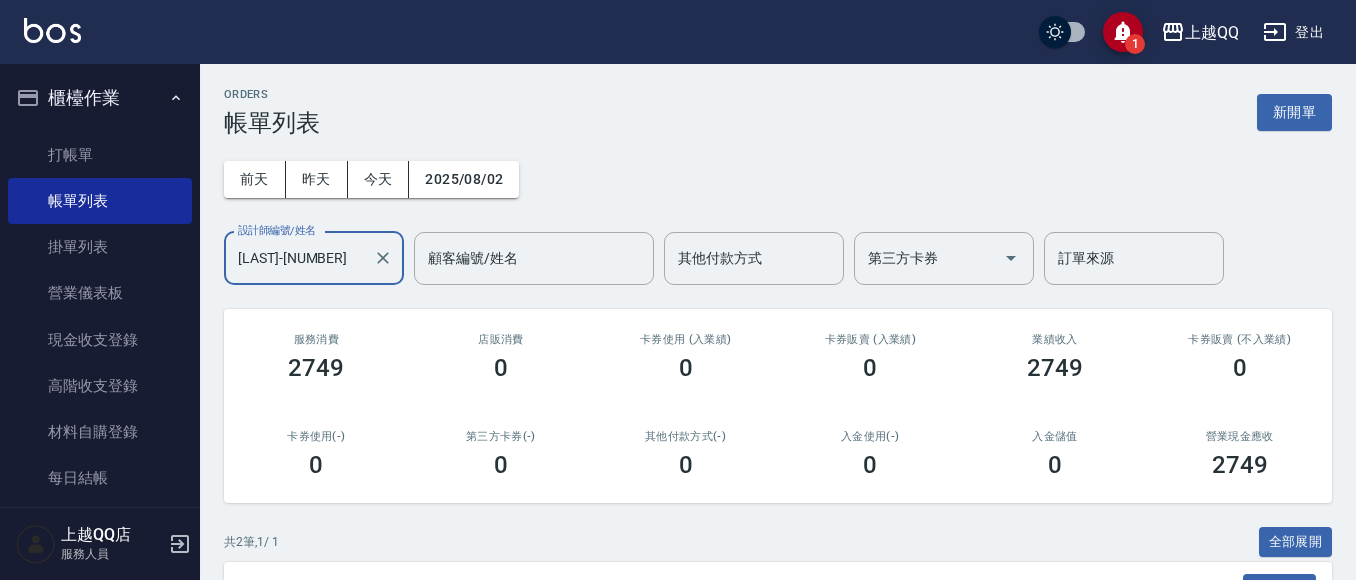 scroll, scrollTop: 276, scrollLeft: 0, axis: vertical 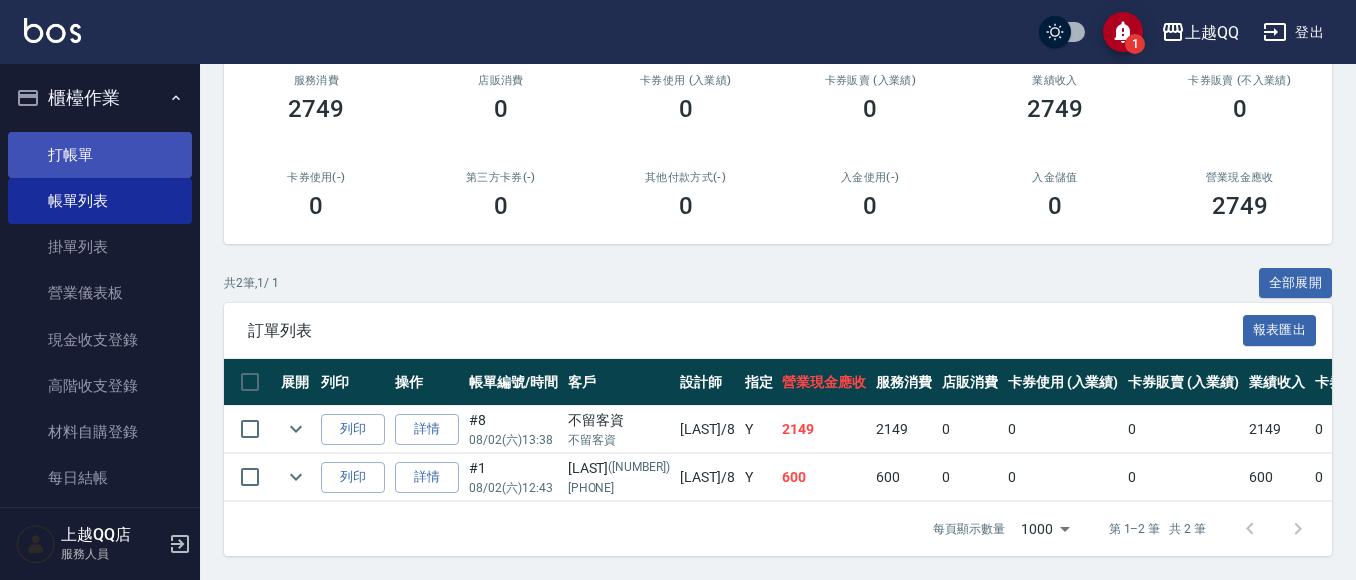 type on "[LAST]-[NUMBER]" 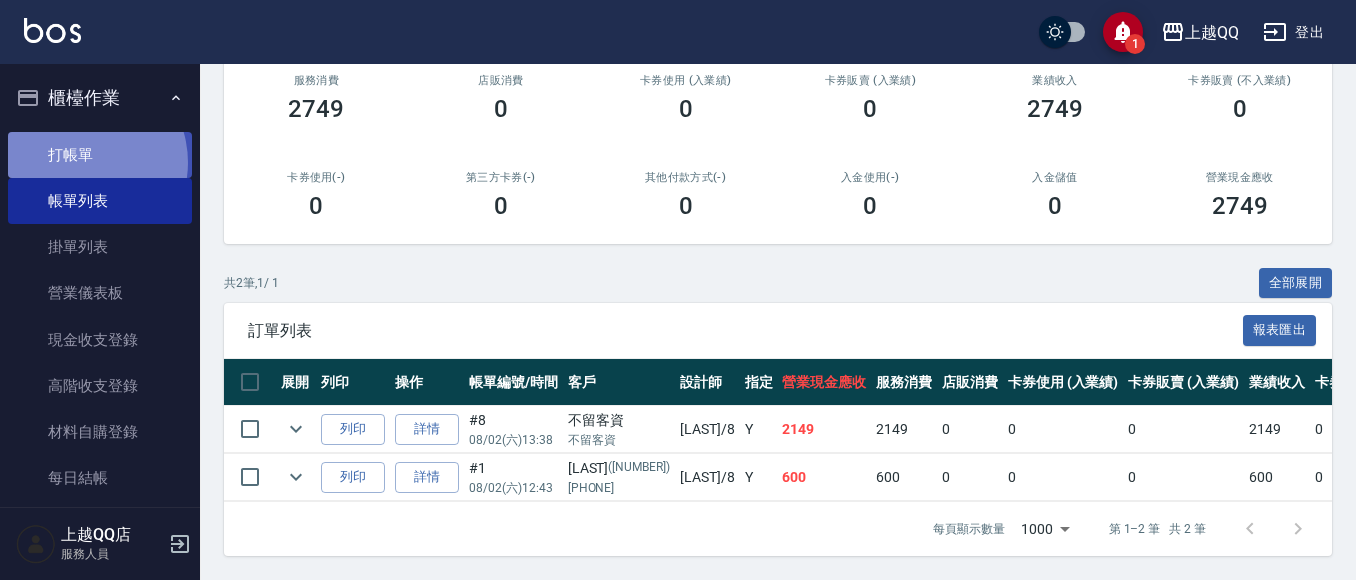 click on "打帳單" at bounding box center [100, 155] 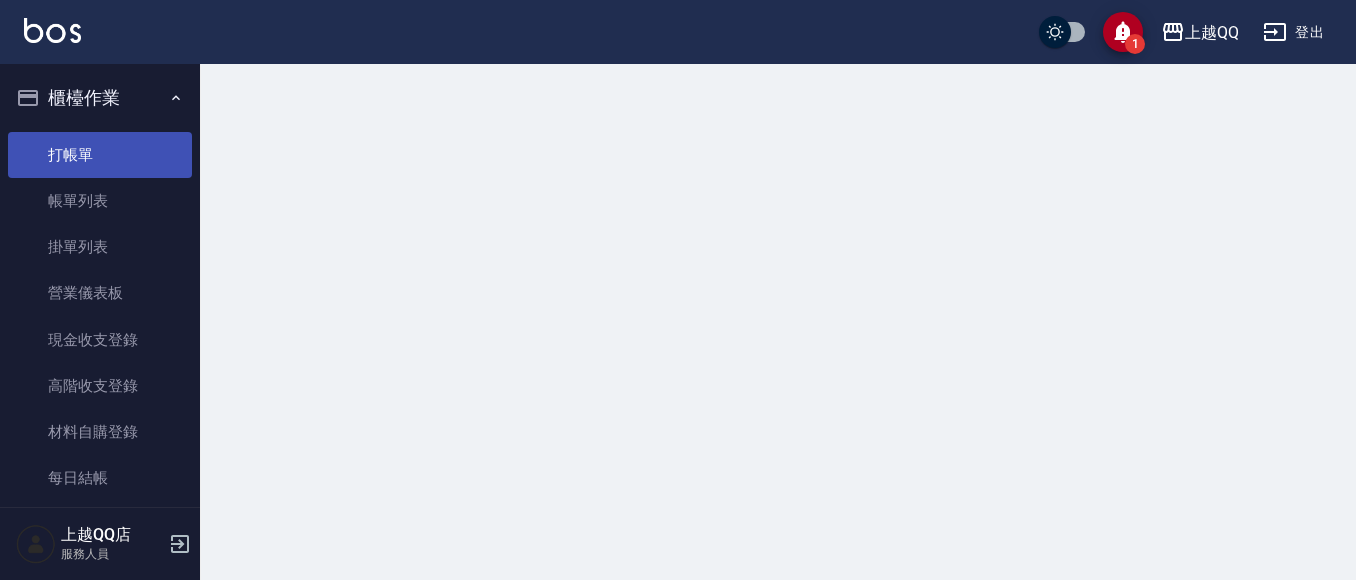 scroll, scrollTop: 0, scrollLeft: 0, axis: both 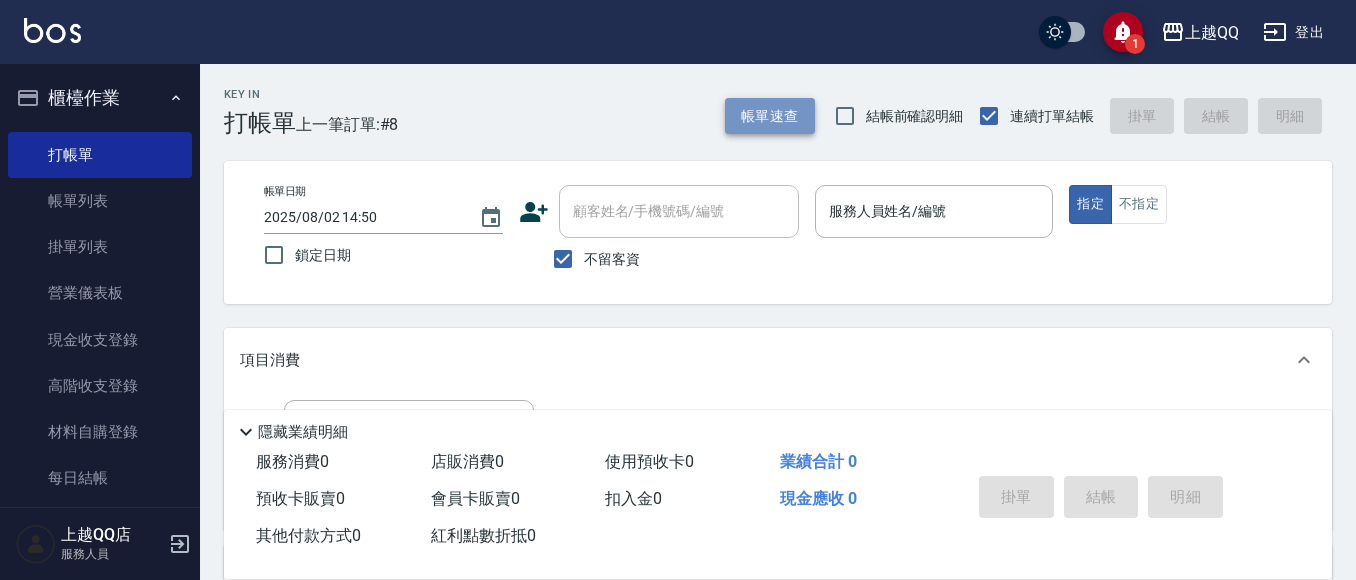 click on "帳單速查" at bounding box center [770, 116] 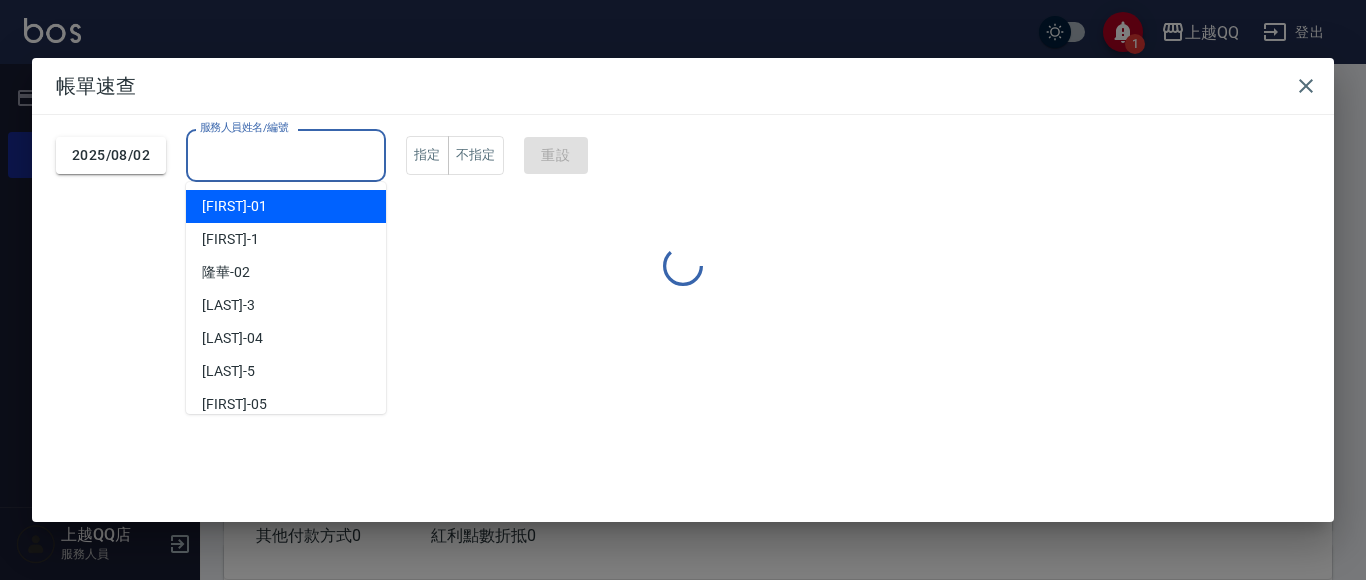 click on "服務人員姓名/編號" at bounding box center (286, 155) 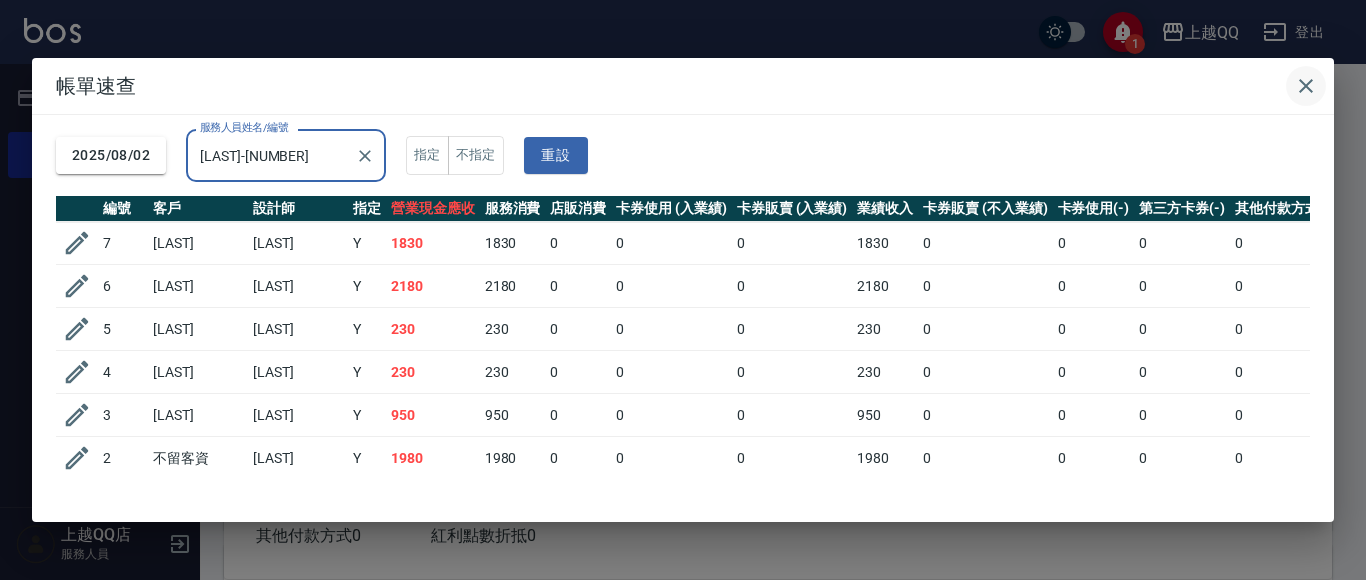 type on "[LAST]-[NUMBER]" 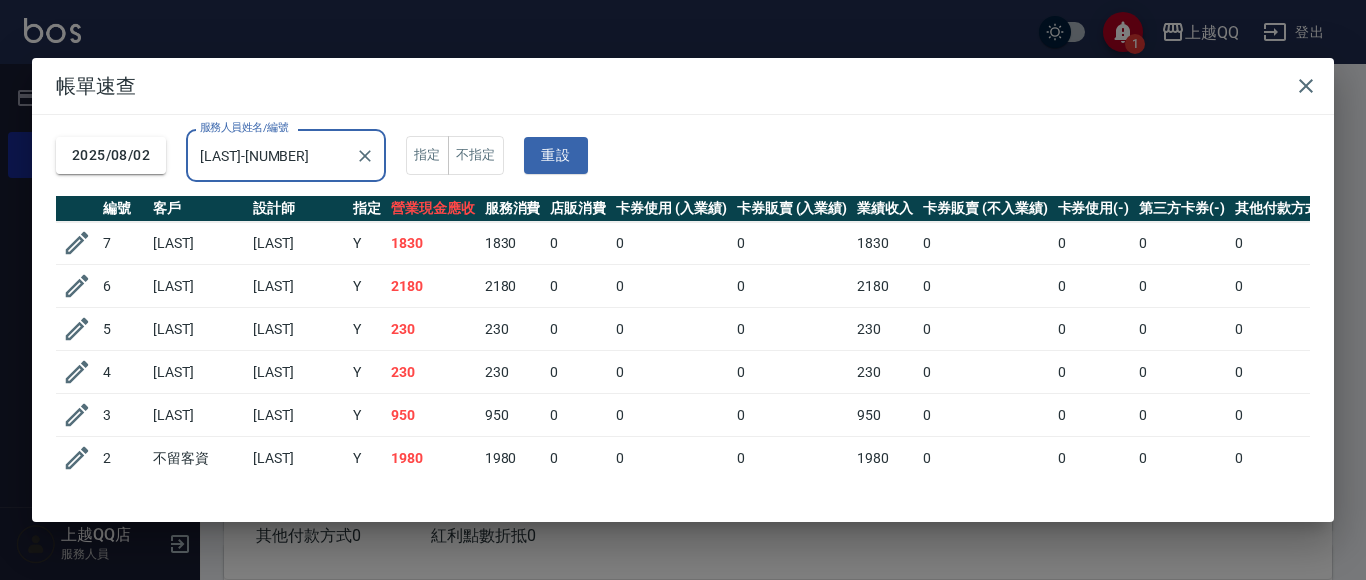 type 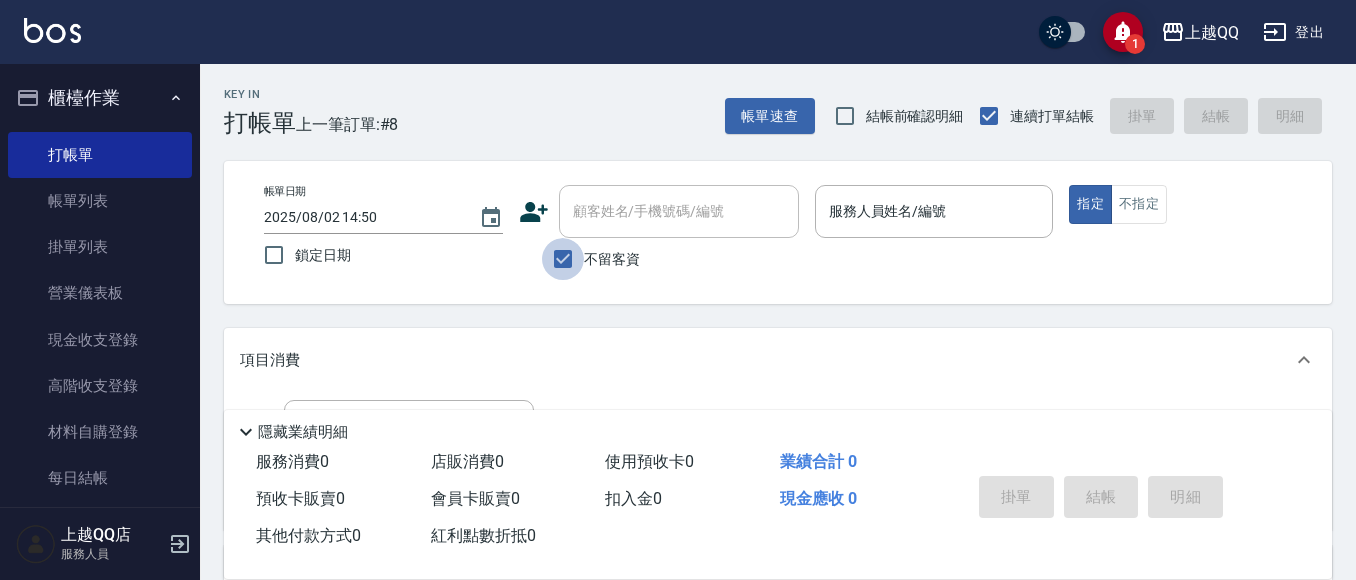 drag, startPoint x: 583, startPoint y: 258, endPoint x: 656, endPoint y: 231, distance: 77.83315 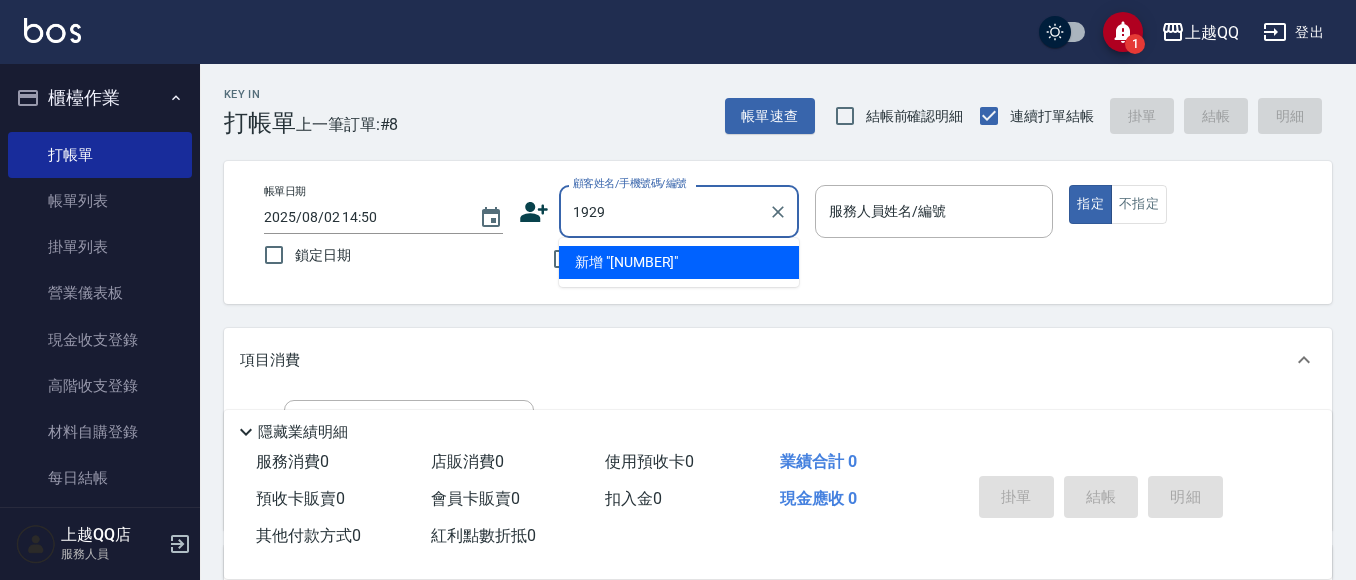 type on "1929" 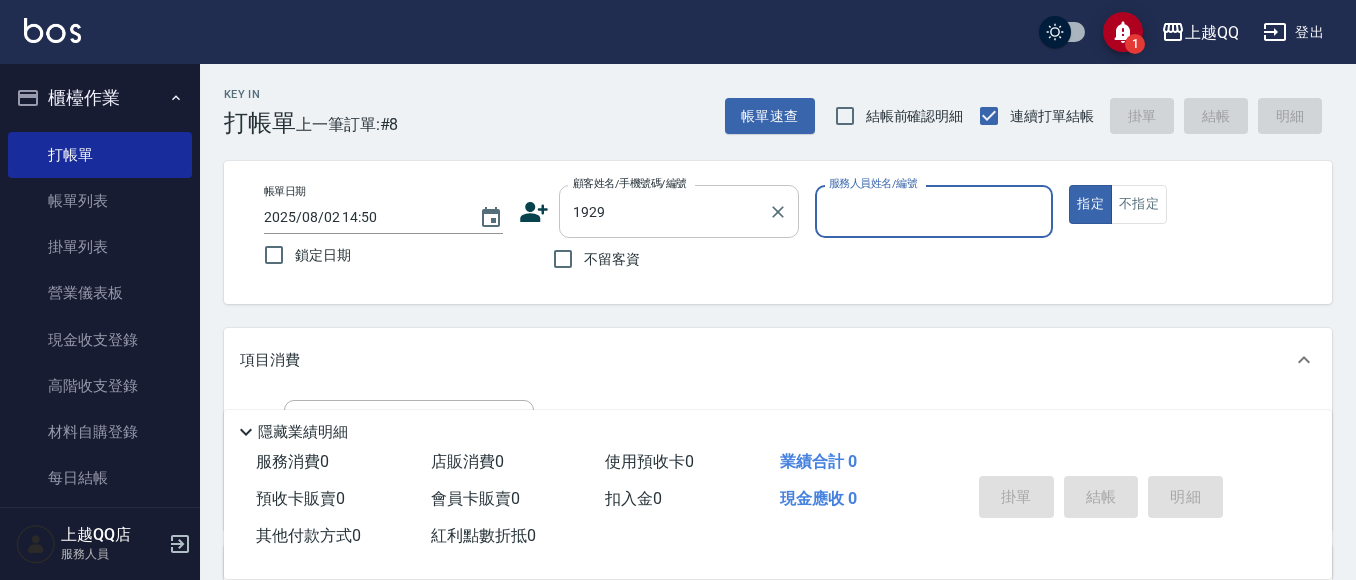 click on "指定" at bounding box center [1090, 204] 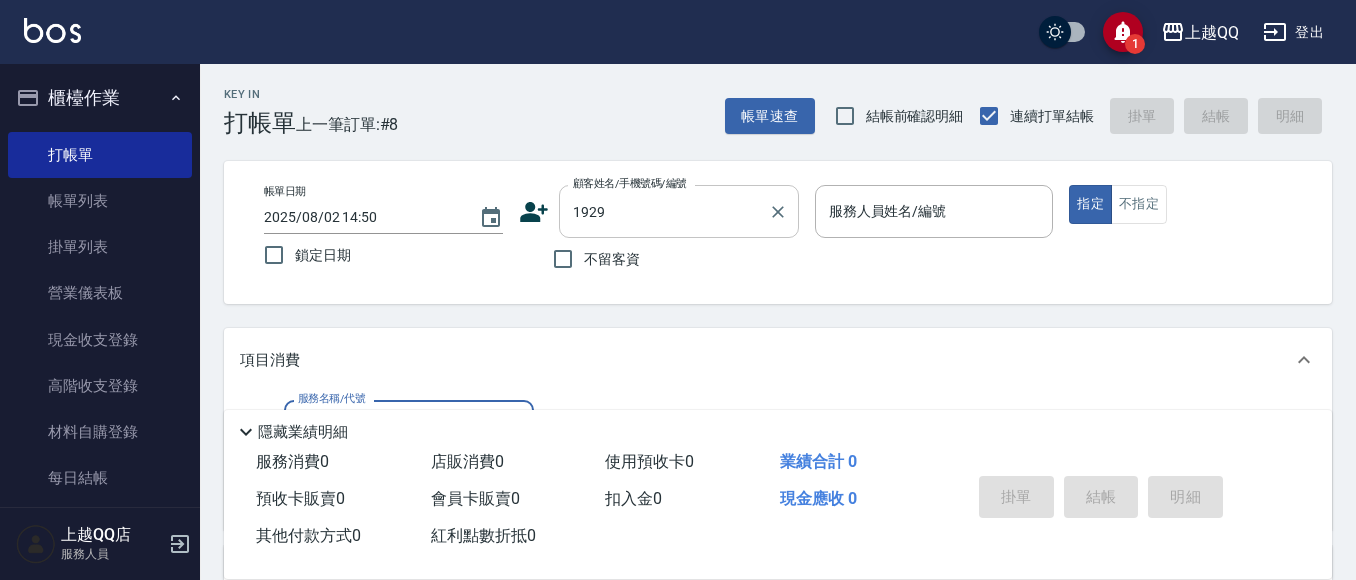 type on "101" 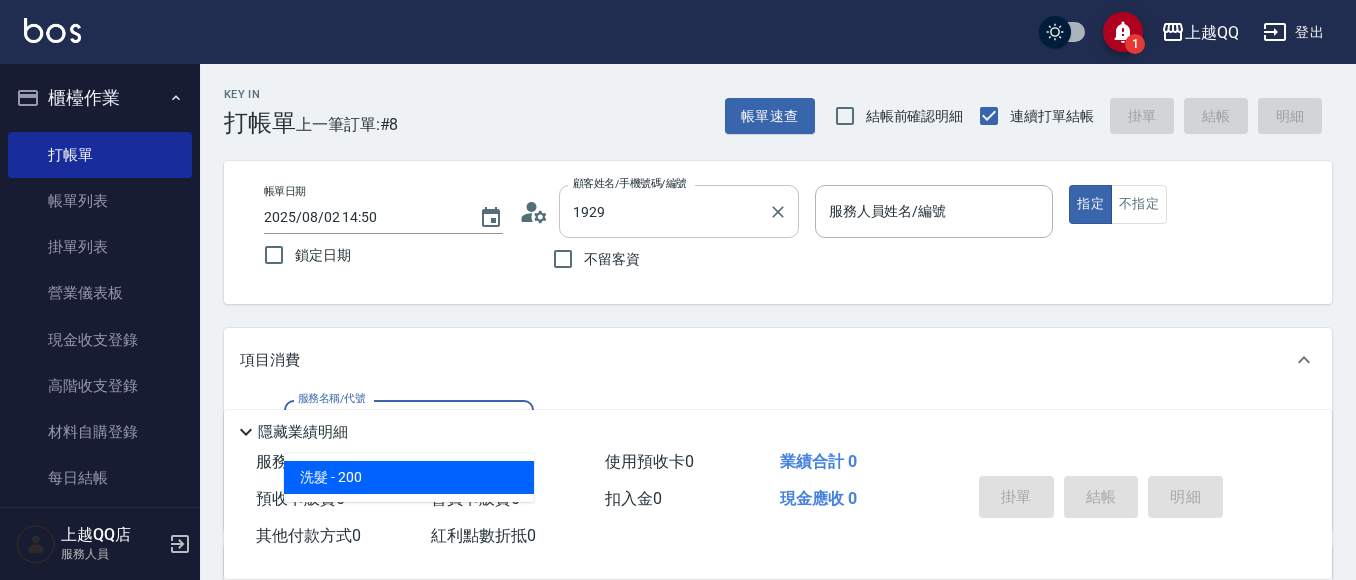 type on "[LAST]/[NUMBER]_[LAST]/[NUMBER]" 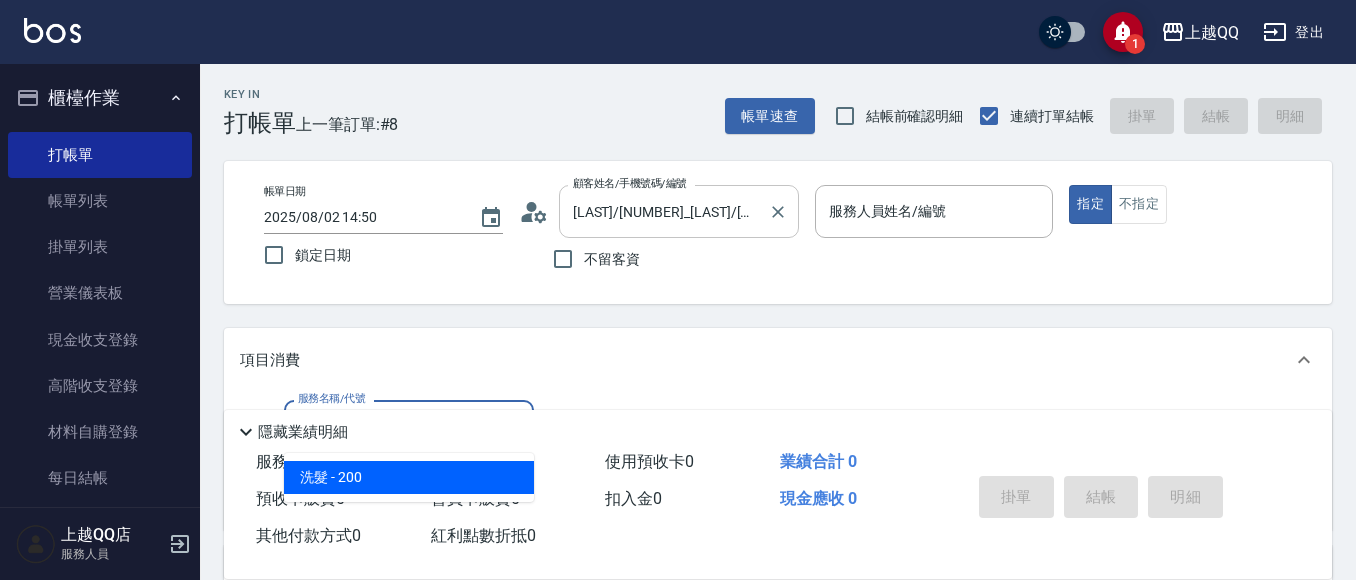 type on "101" 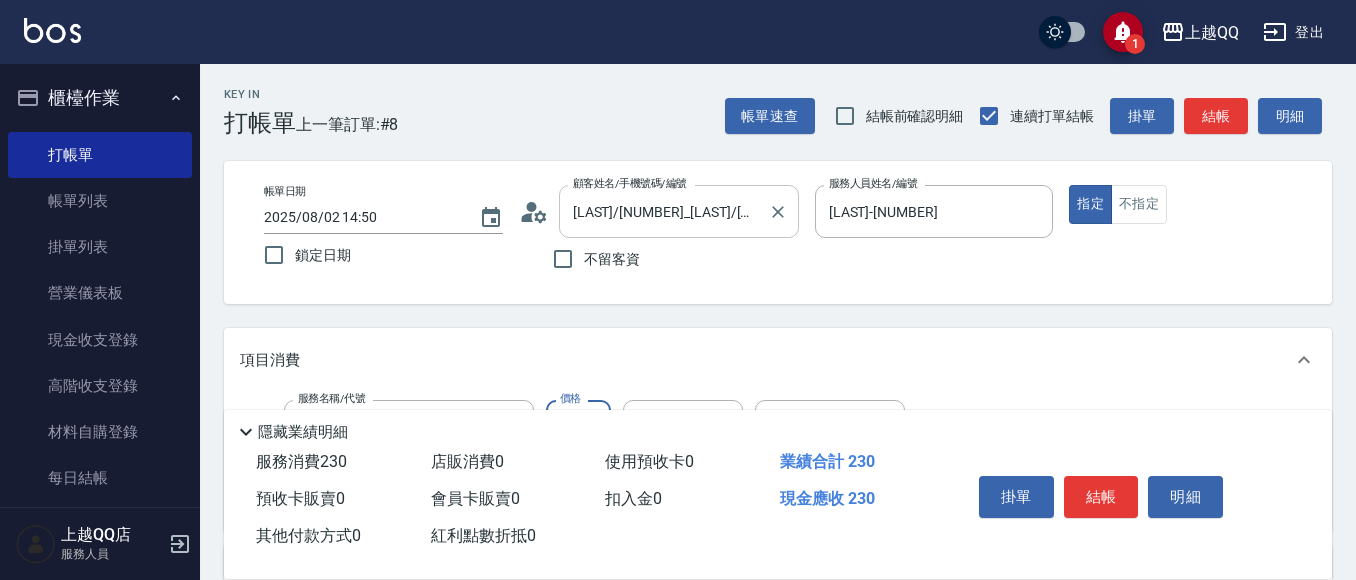 type on "230" 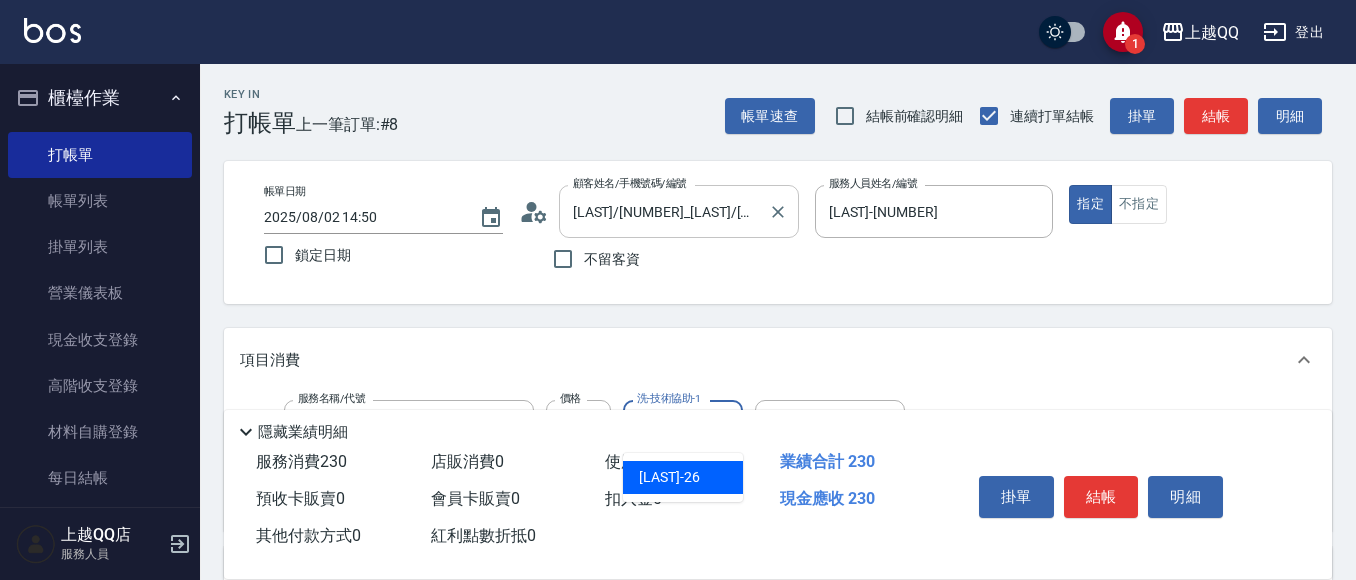 type on "[LAST]-[NUMBER]" 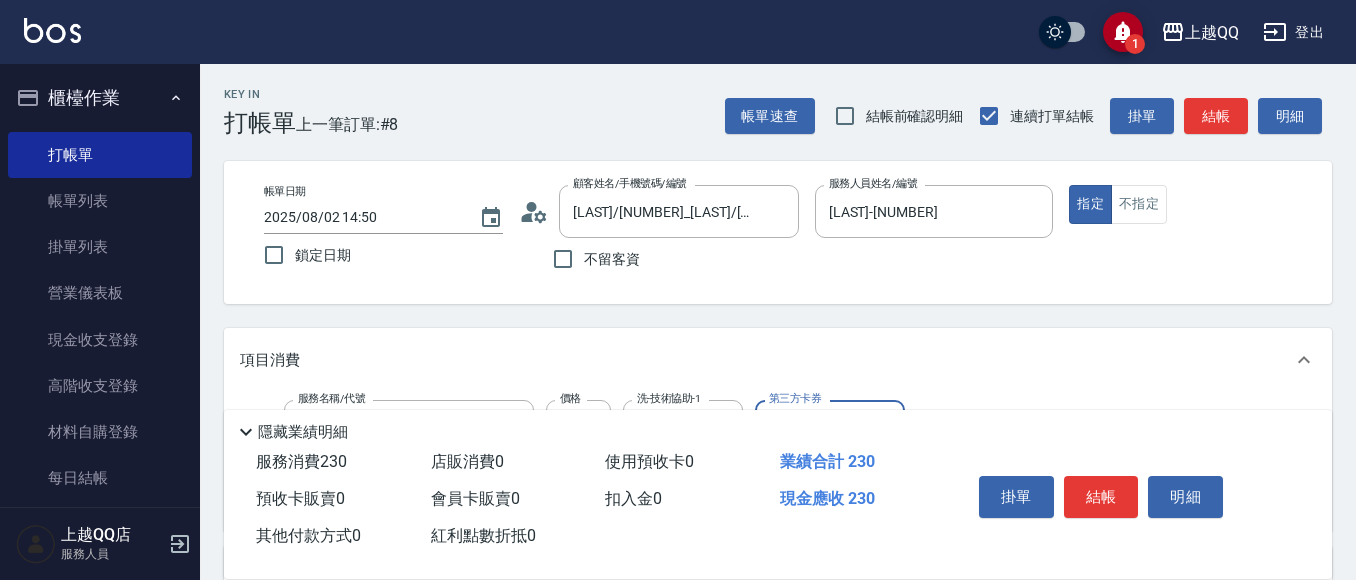 scroll, scrollTop: 223, scrollLeft: 0, axis: vertical 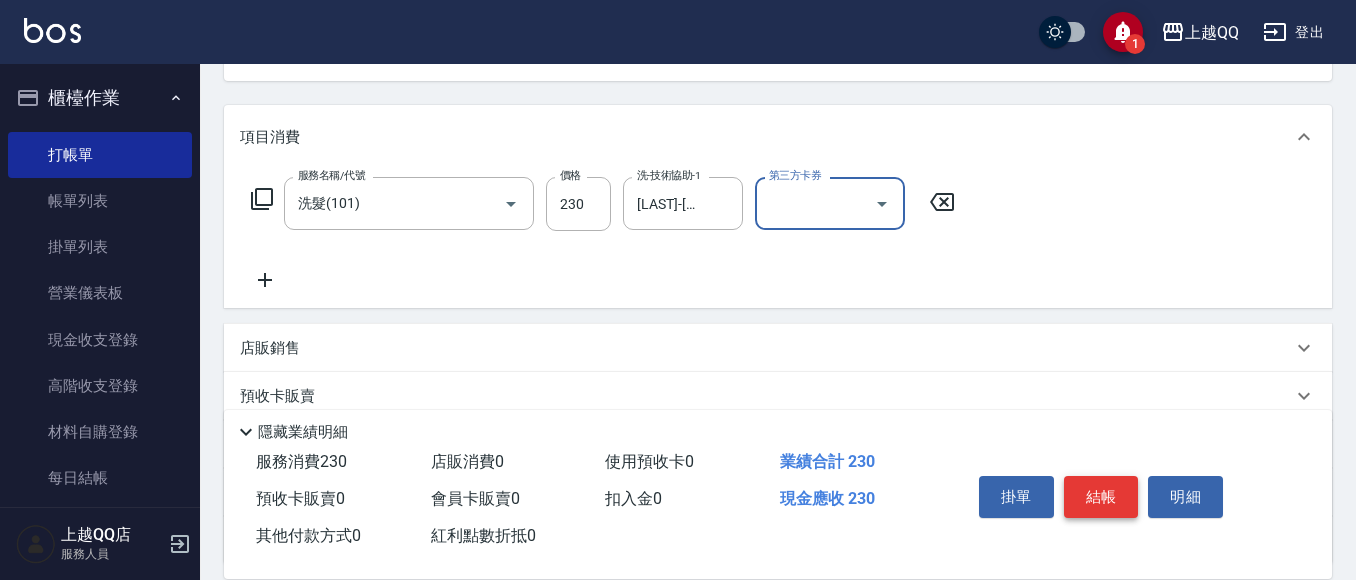 click on "結帳" at bounding box center [1101, 497] 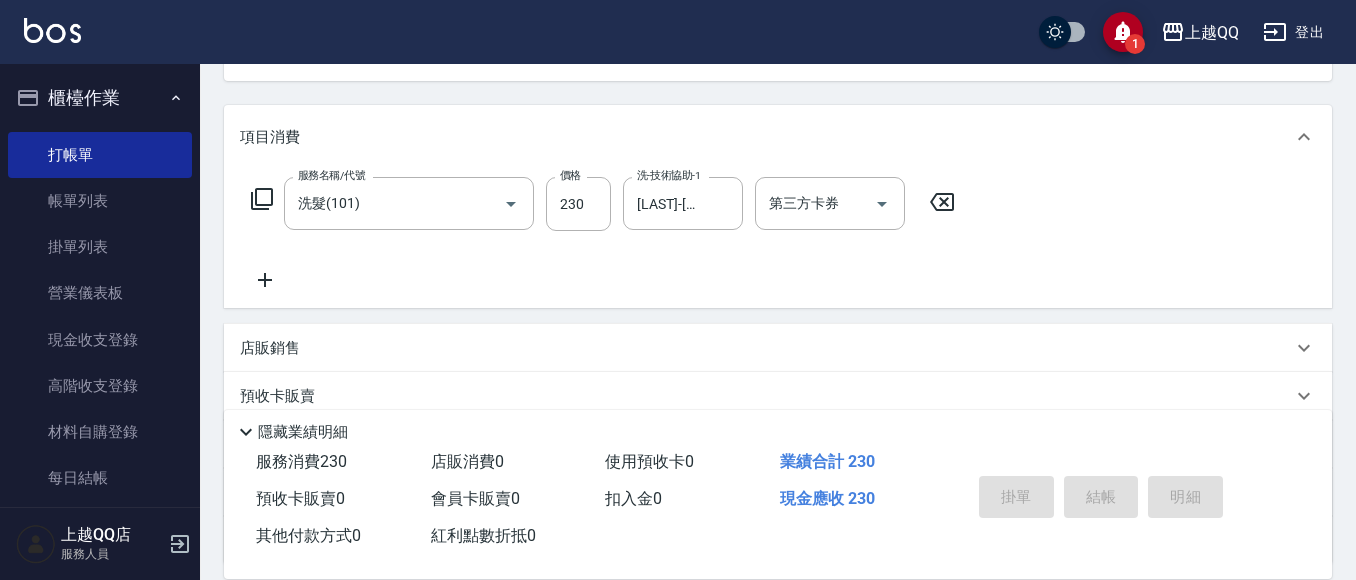 type on "2025/08/02 15:13" 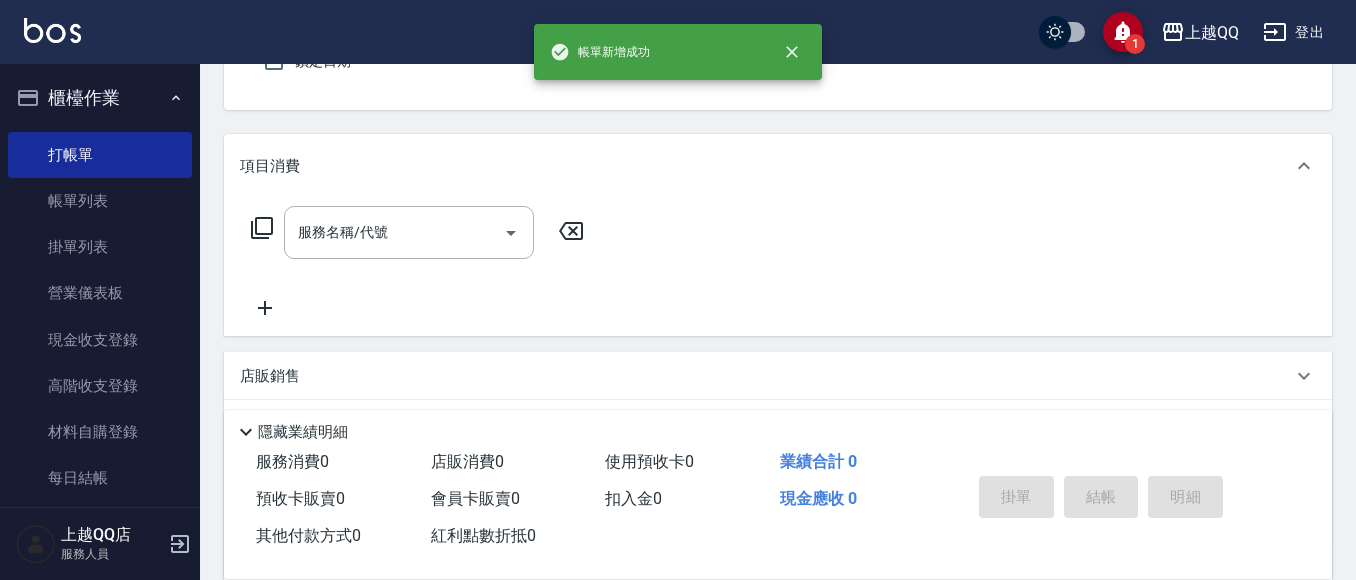 scroll, scrollTop: 50, scrollLeft: 0, axis: vertical 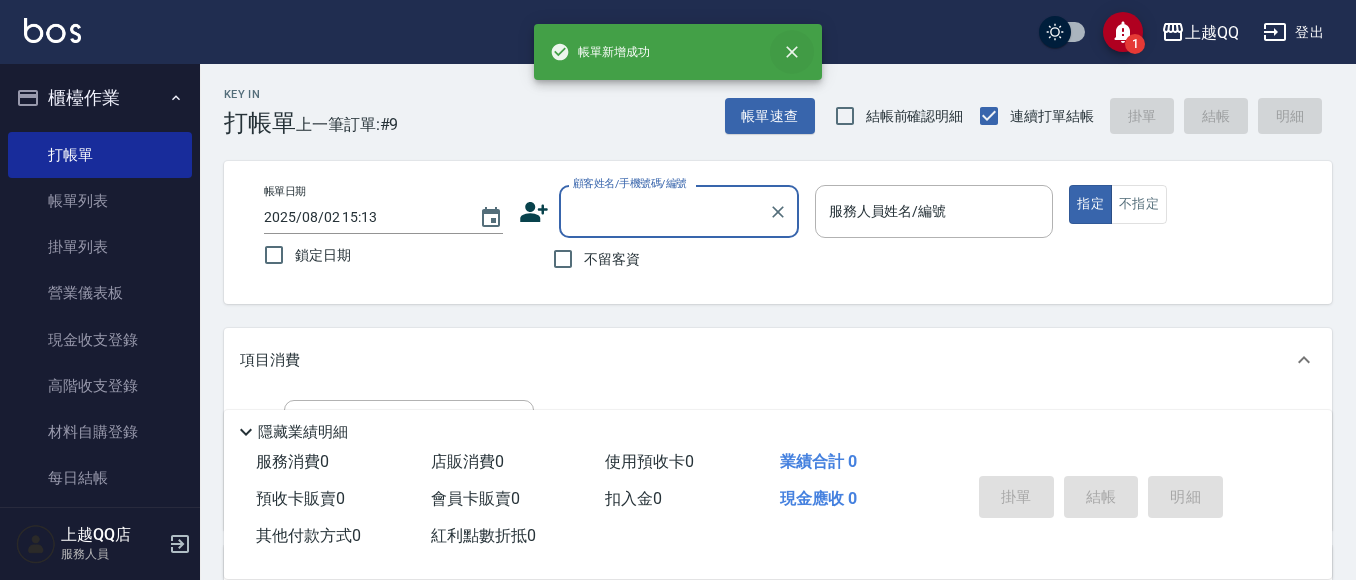 click at bounding box center (792, 52) 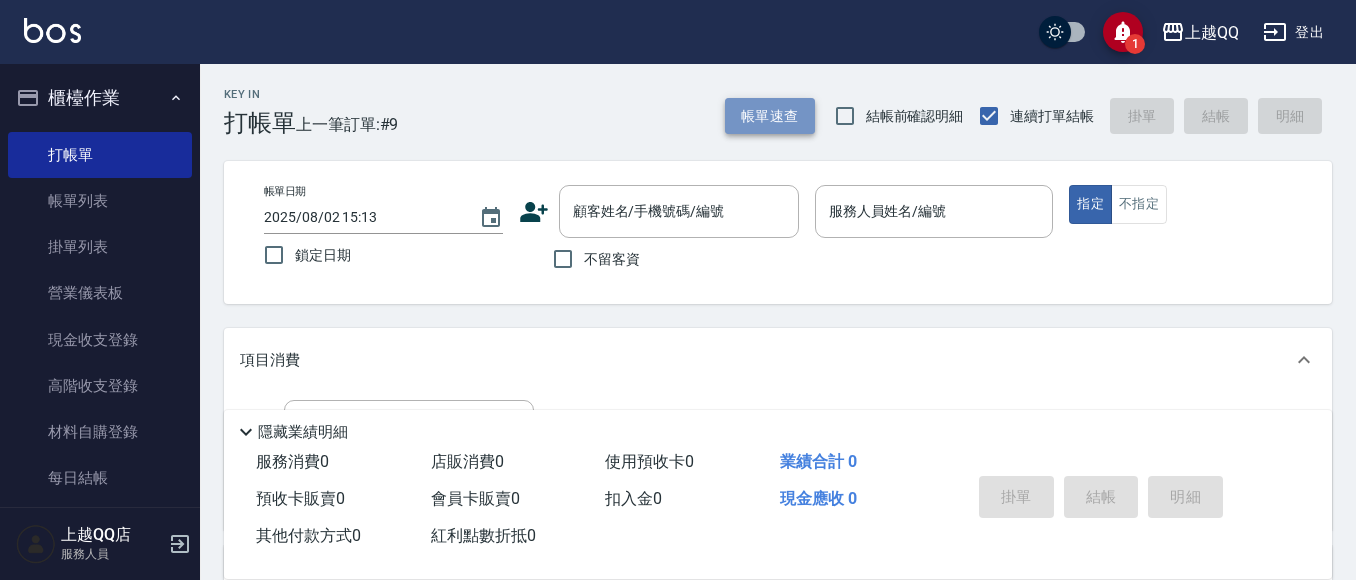 click on "帳單速查" at bounding box center [770, 116] 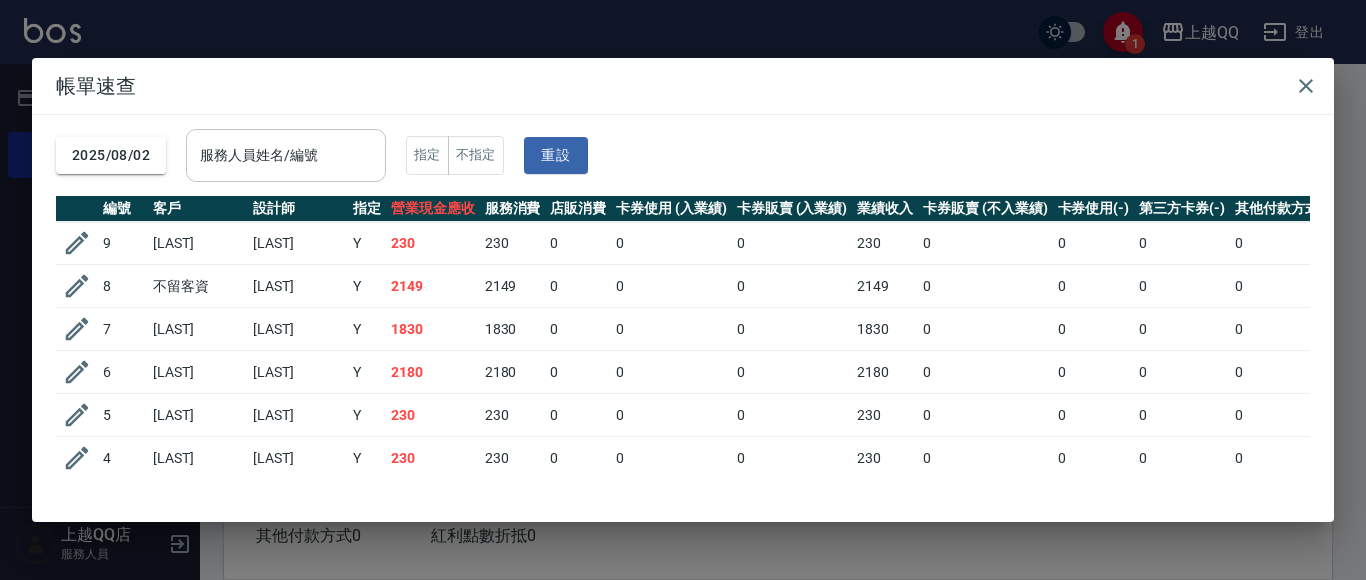 click on "服務人員姓名/編號" at bounding box center (286, 155) 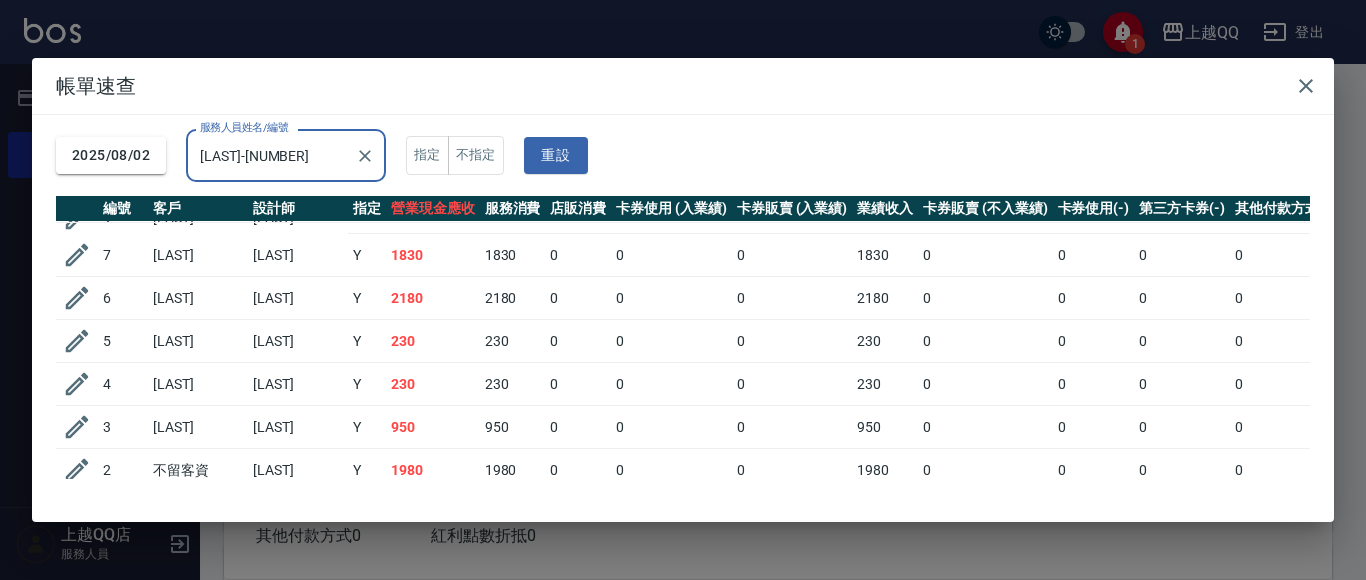 scroll, scrollTop: 0, scrollLeft: 0, axis: both 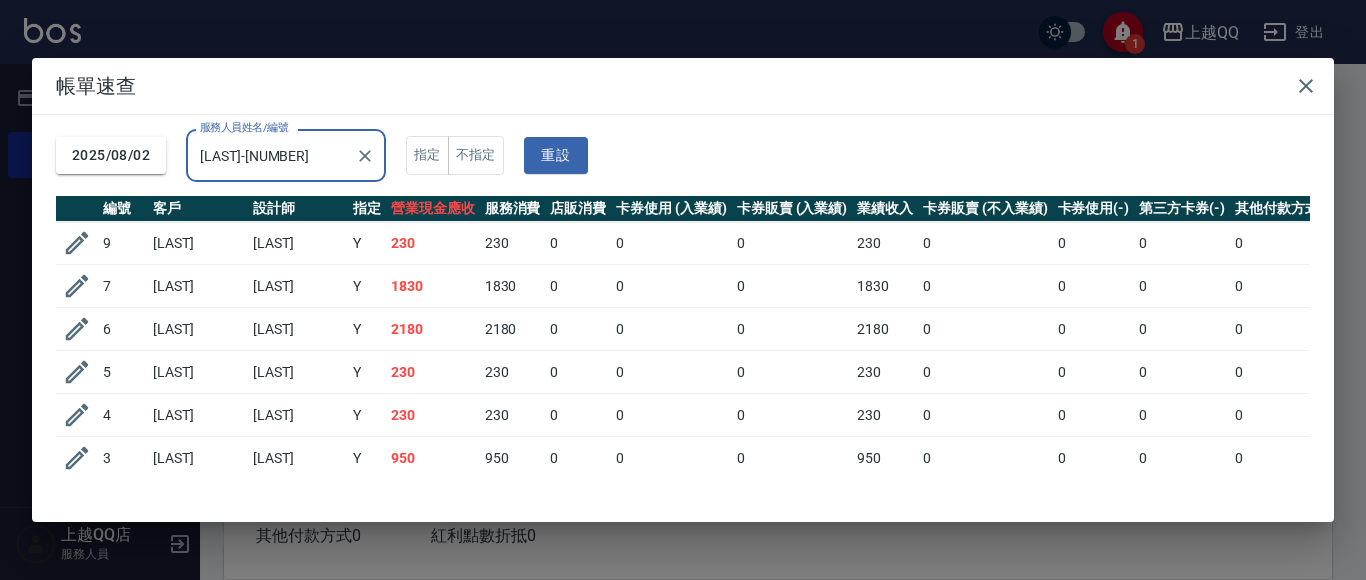 type on "[LAST]-[NUMBER]" 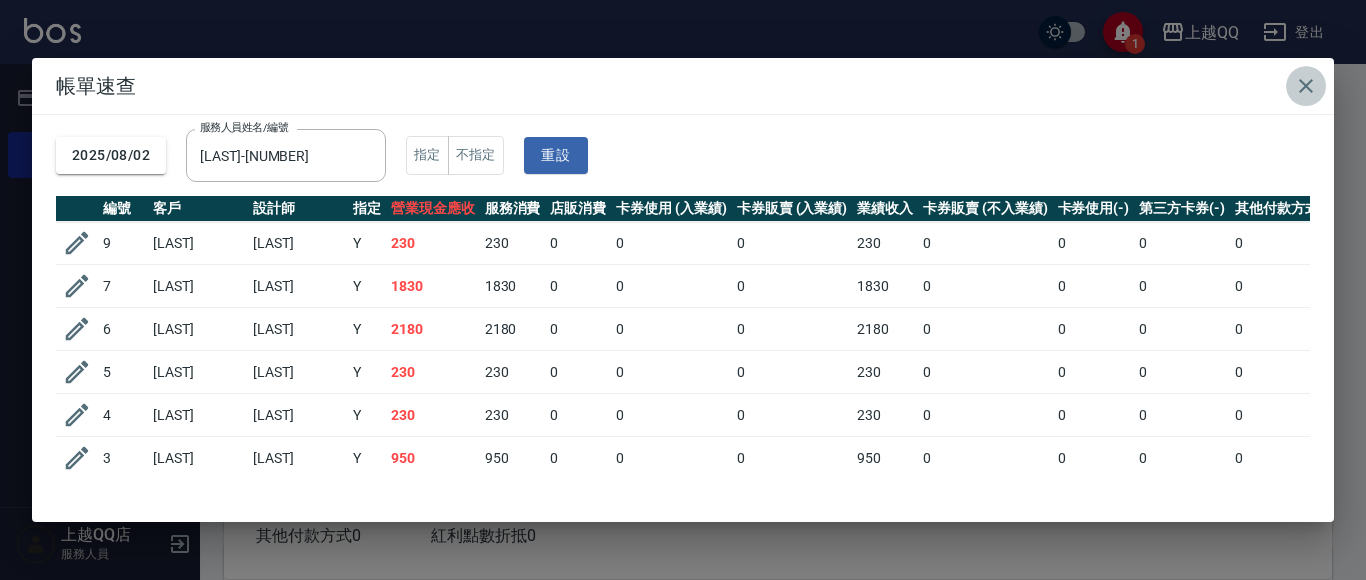 click at bounding box center [1306, 86] 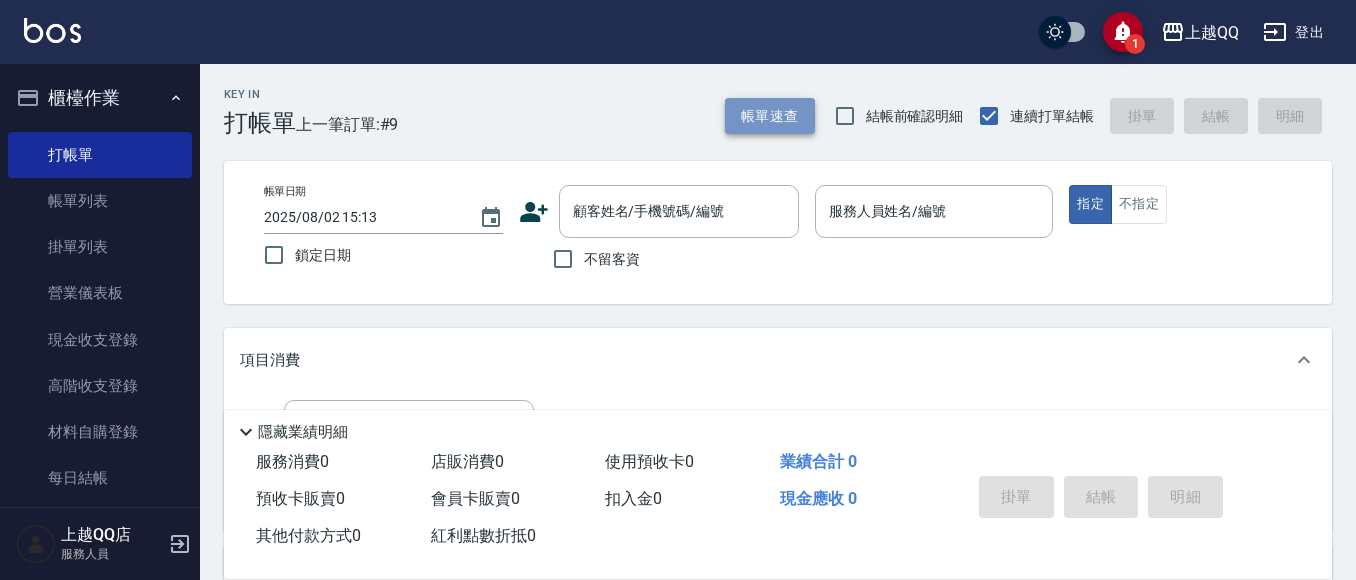 click on "帳單速查" at bounding box center (770, 116) 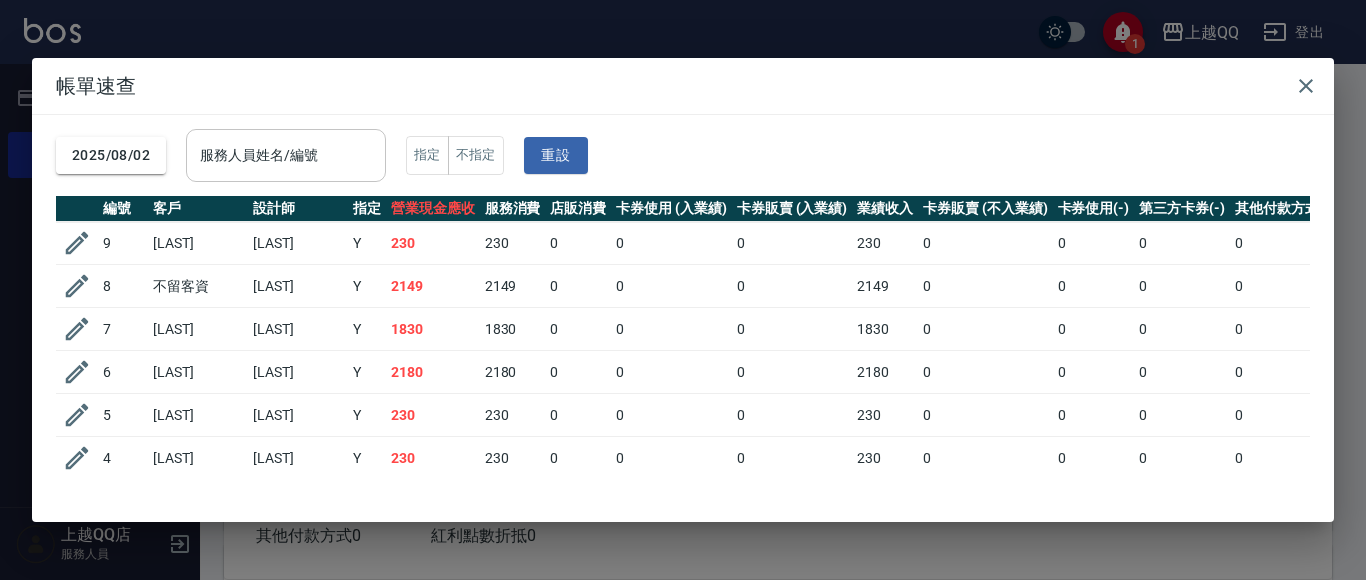 click on "服務人員姓名/編號 服務人員姓名/編號" at bounding box center [286, 155] 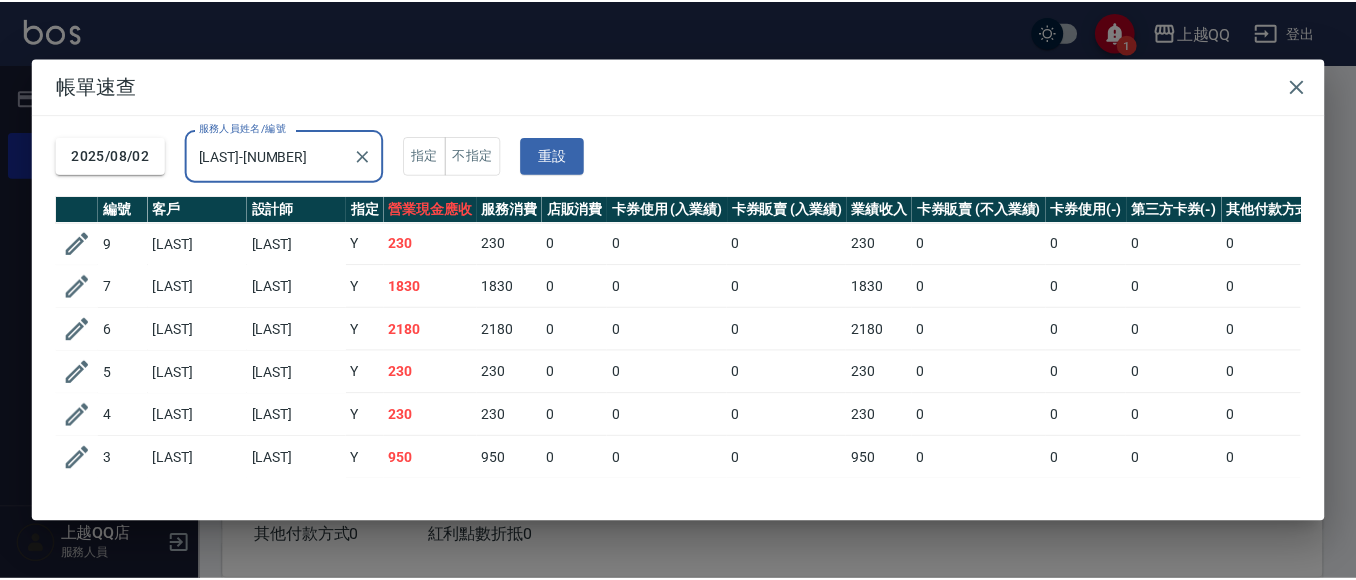 scroll, scrollTop: 87, scrollLeft: 0, axis: vertical 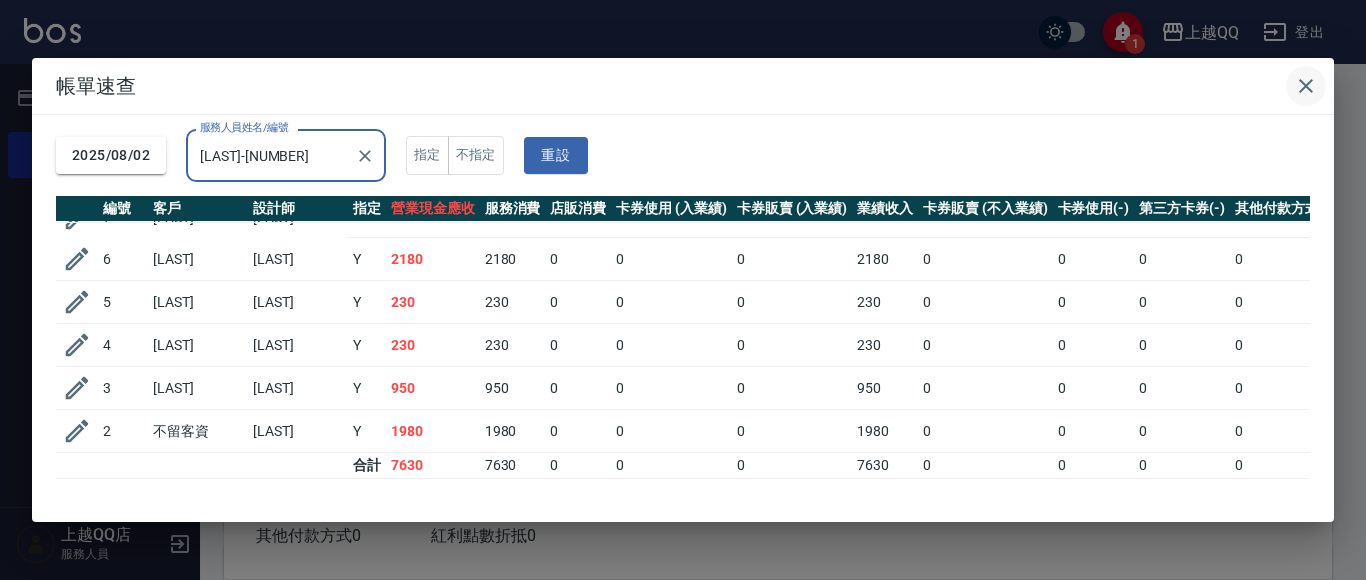type on "[LAST]-[NUMBER]" 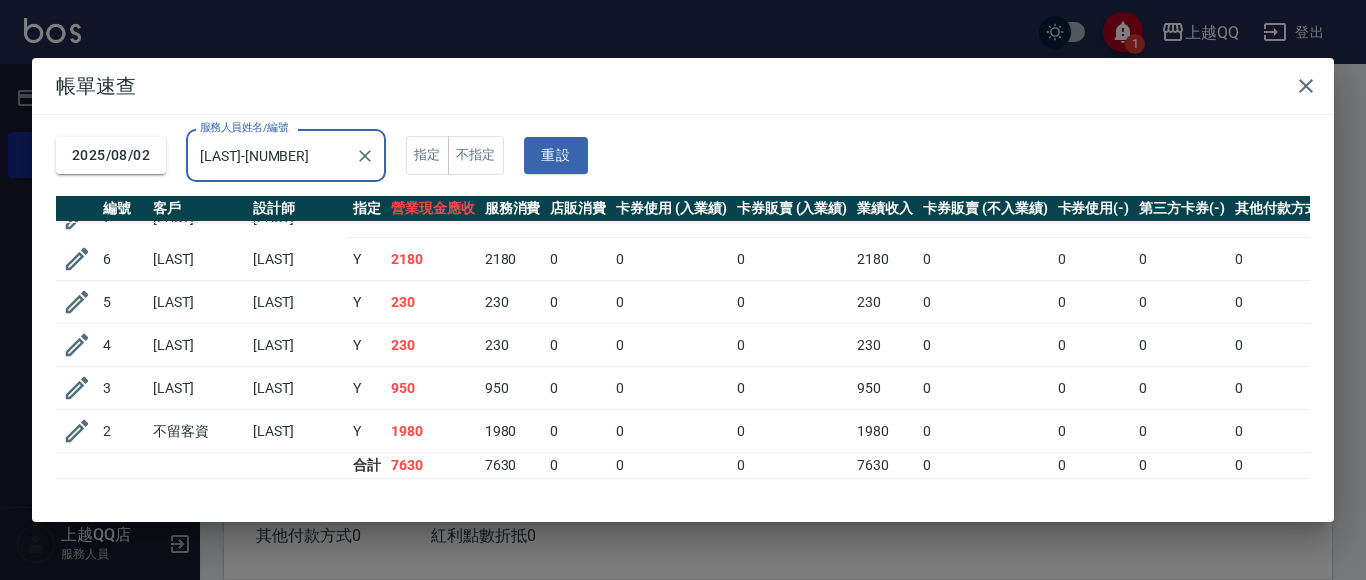 type 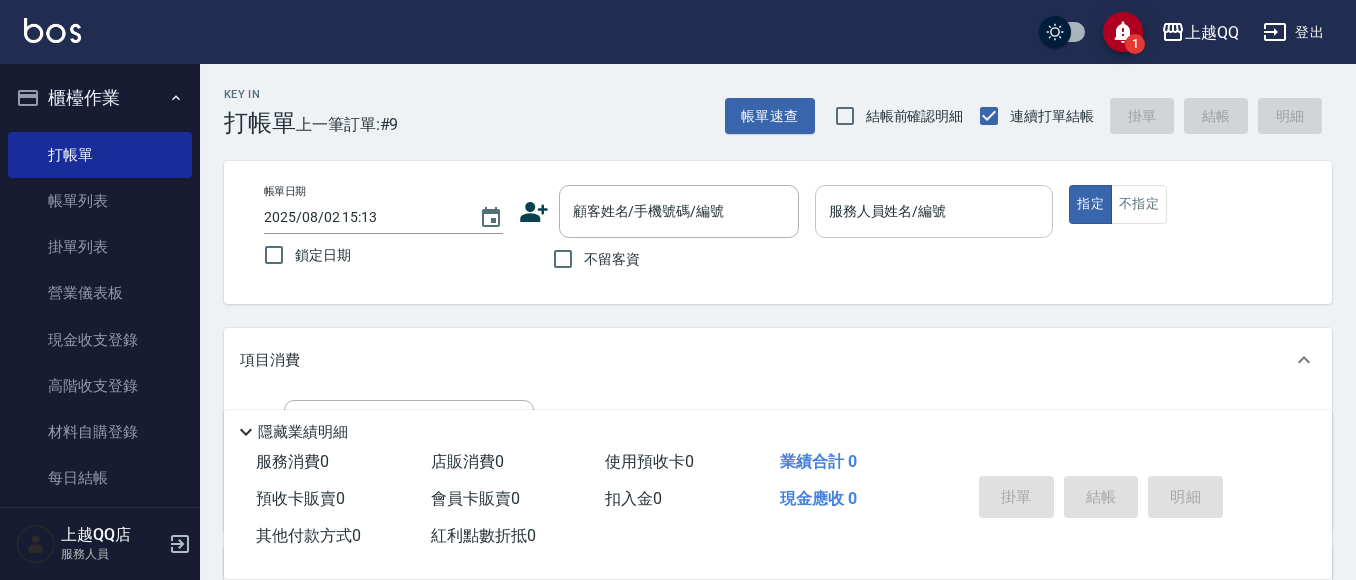 click on "服務人員姓名/編號" at bounding box center [934, 211] 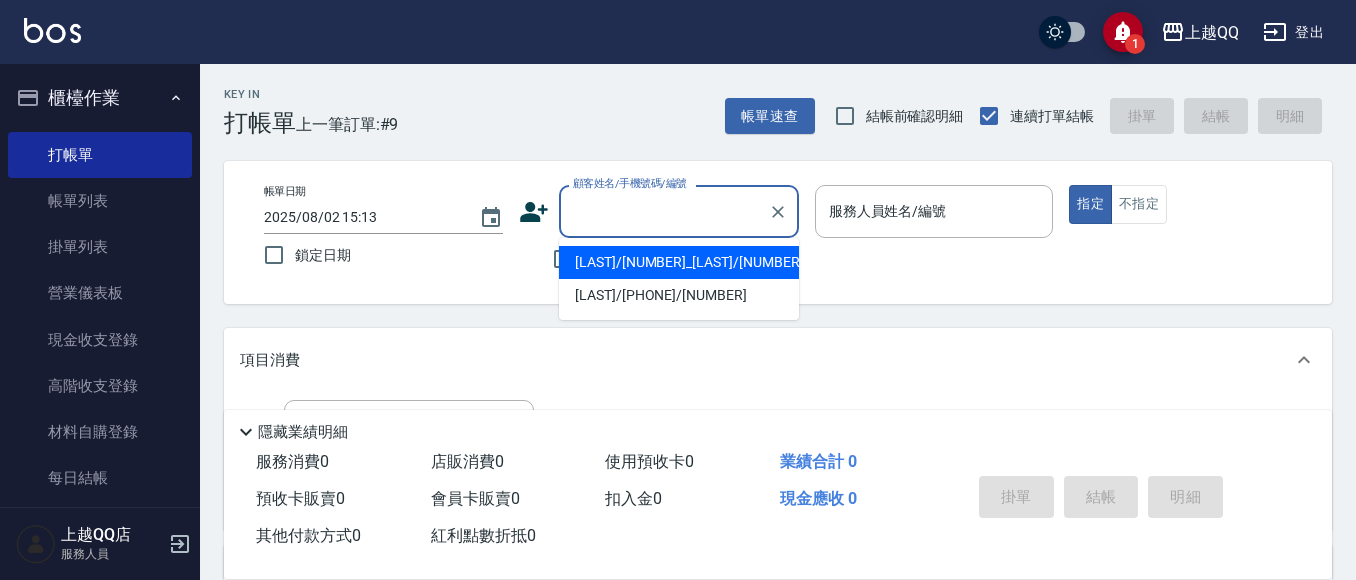 click on "顧客姓名/手機號碼/編號" at bounding box center (664, 211) 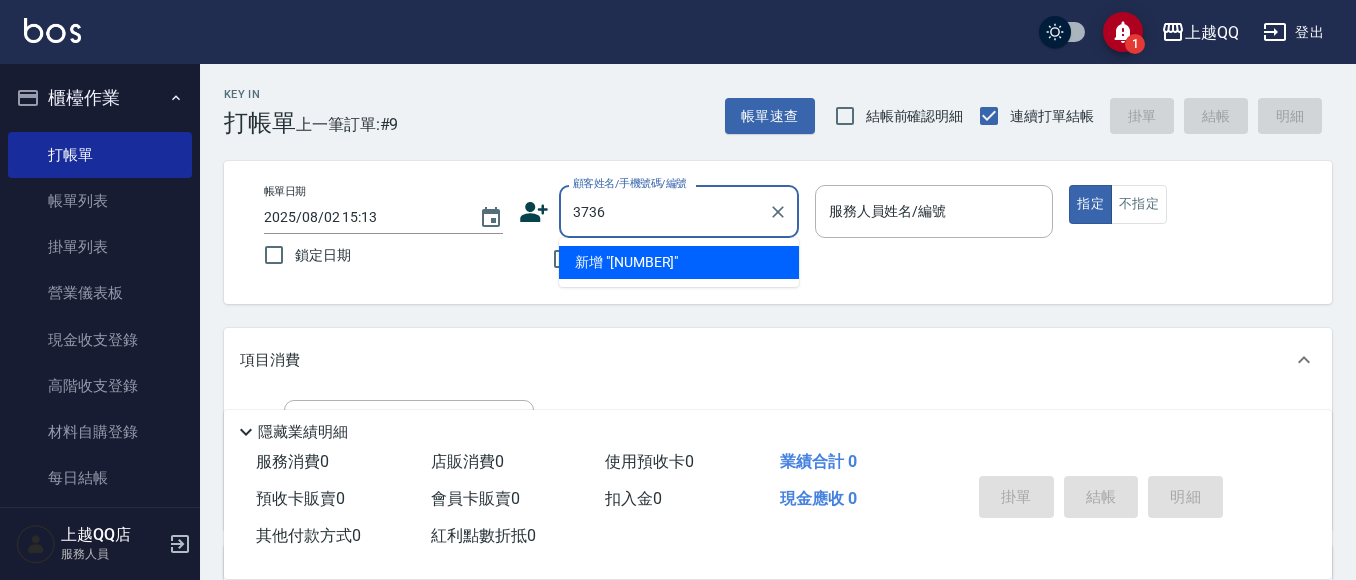 type on "3736" 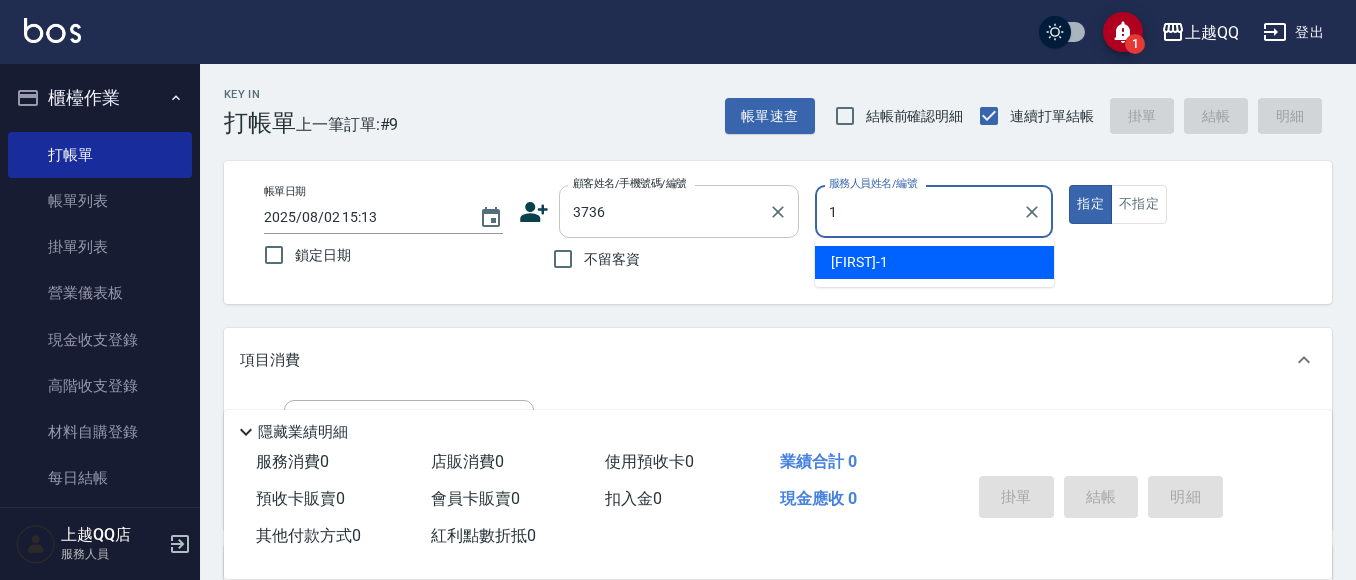 type on "[LAST]-[NUMBER]" 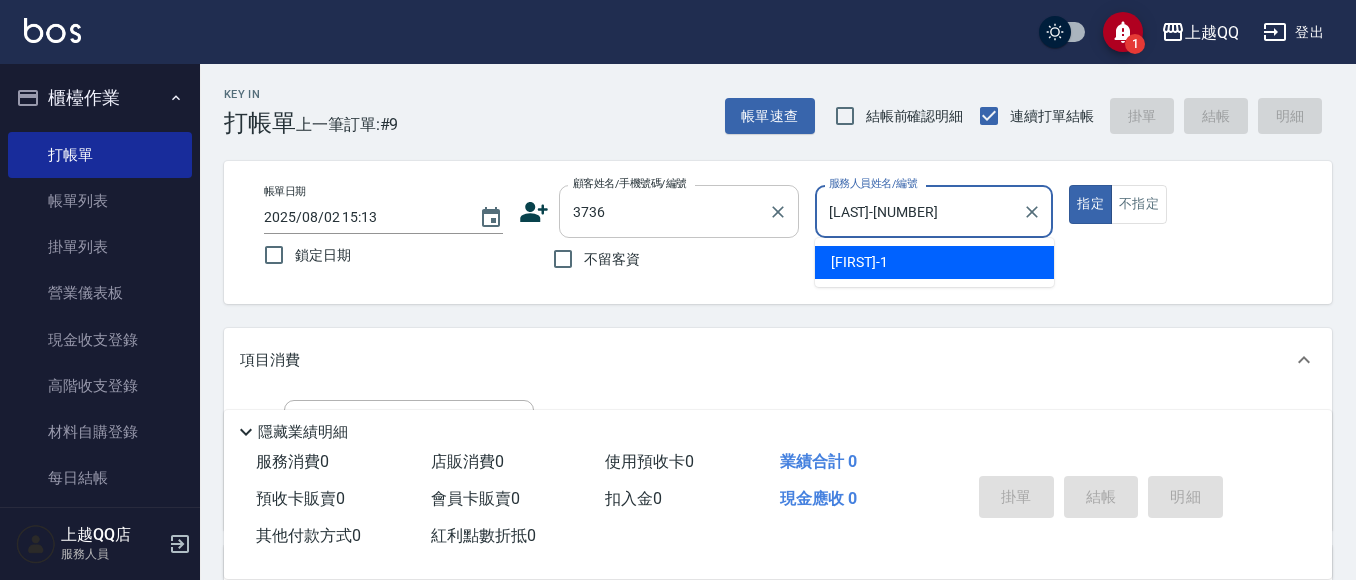 type on "[LAST]/[PHONE]/[NUMBER]" 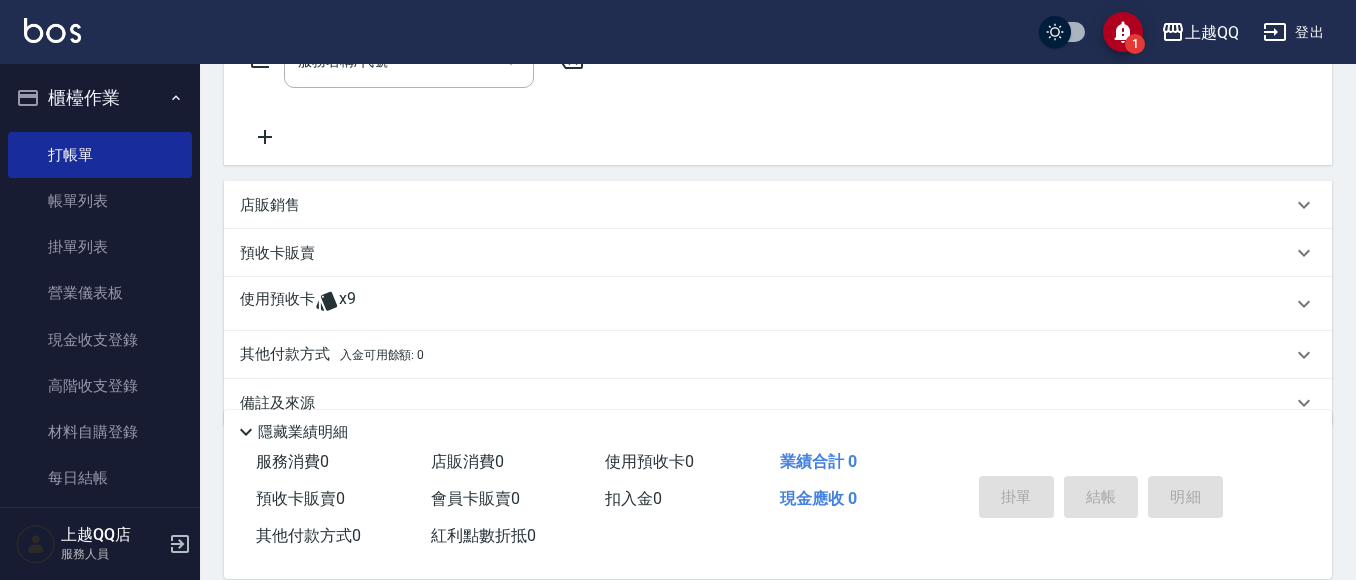 scroll, scrollTop: 400, scrollLeft: 0, axis: vertical 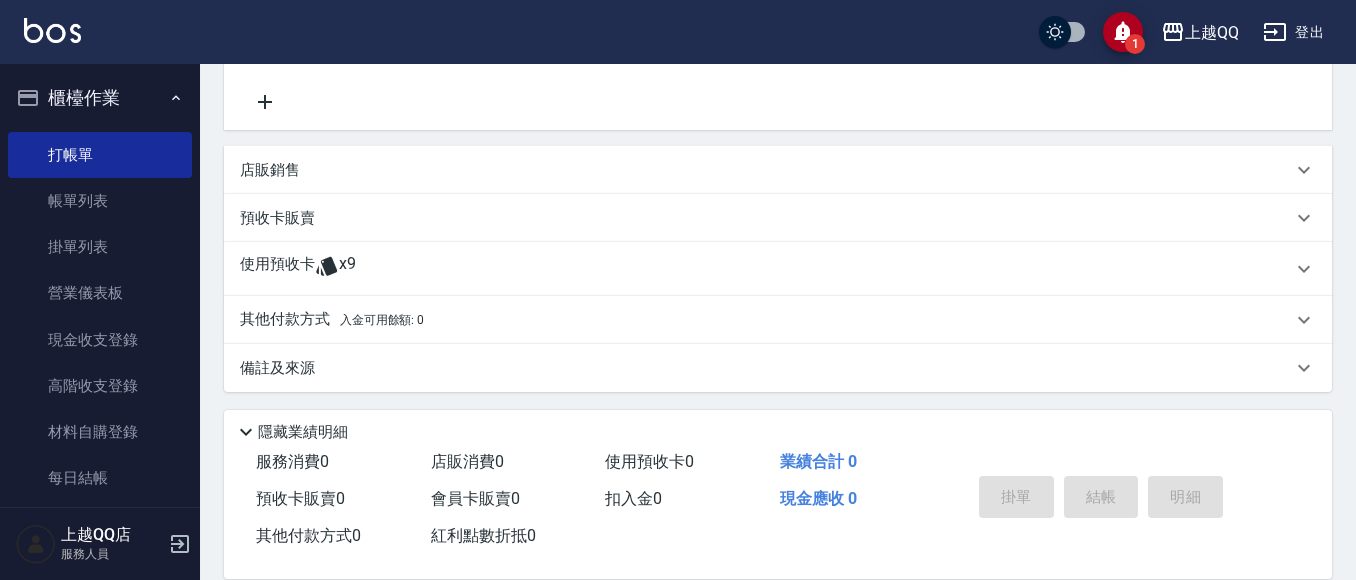 click on "使用預收卡 x9" at bounding box center [766, 269] 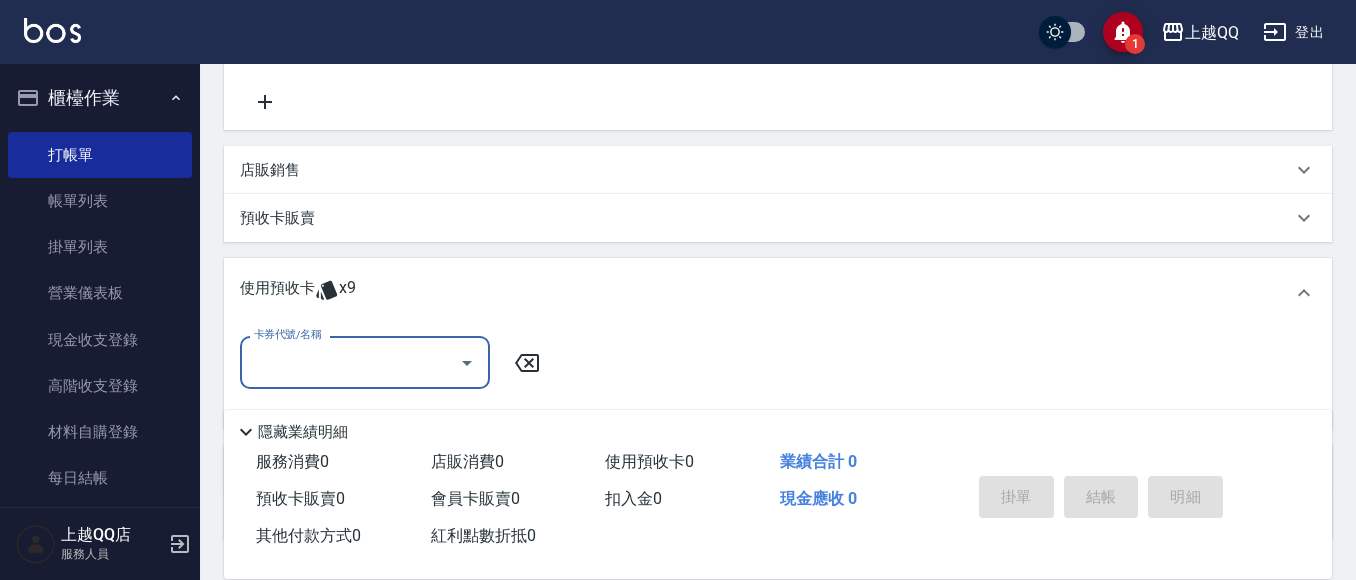 scroll, scrollTop: 0, scrollLeft: 0, axis: both 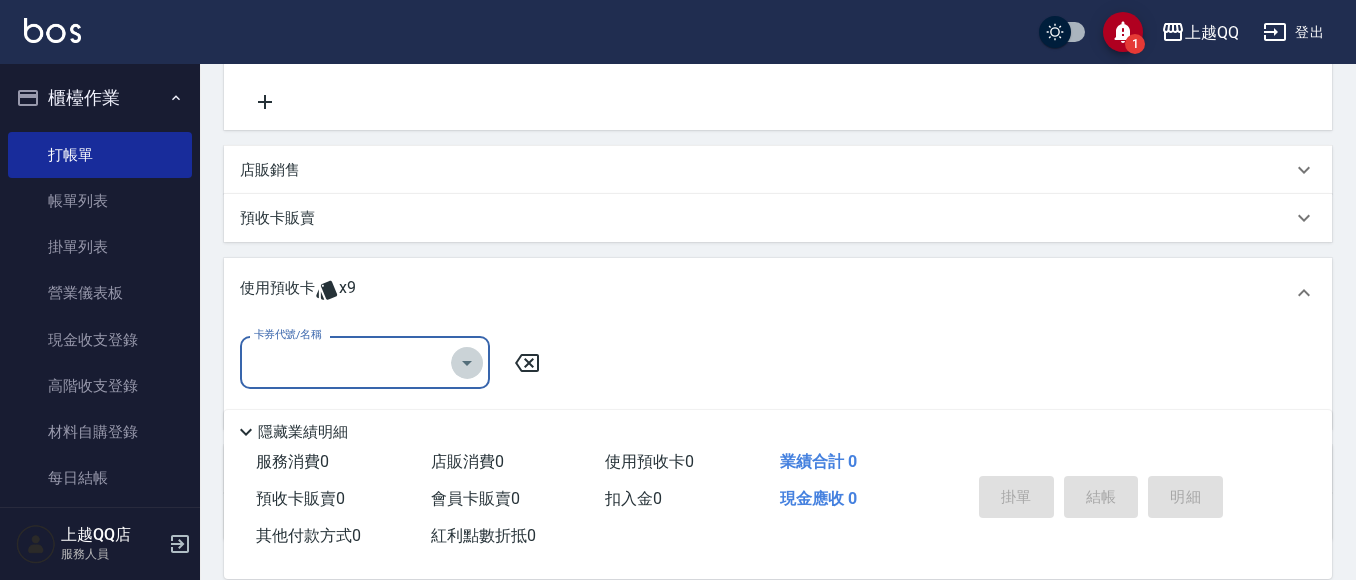 drag, startPoint x: 473, startPoint y: 368, endPoint x: 493, endPoint y: 378, distance: 22.36068 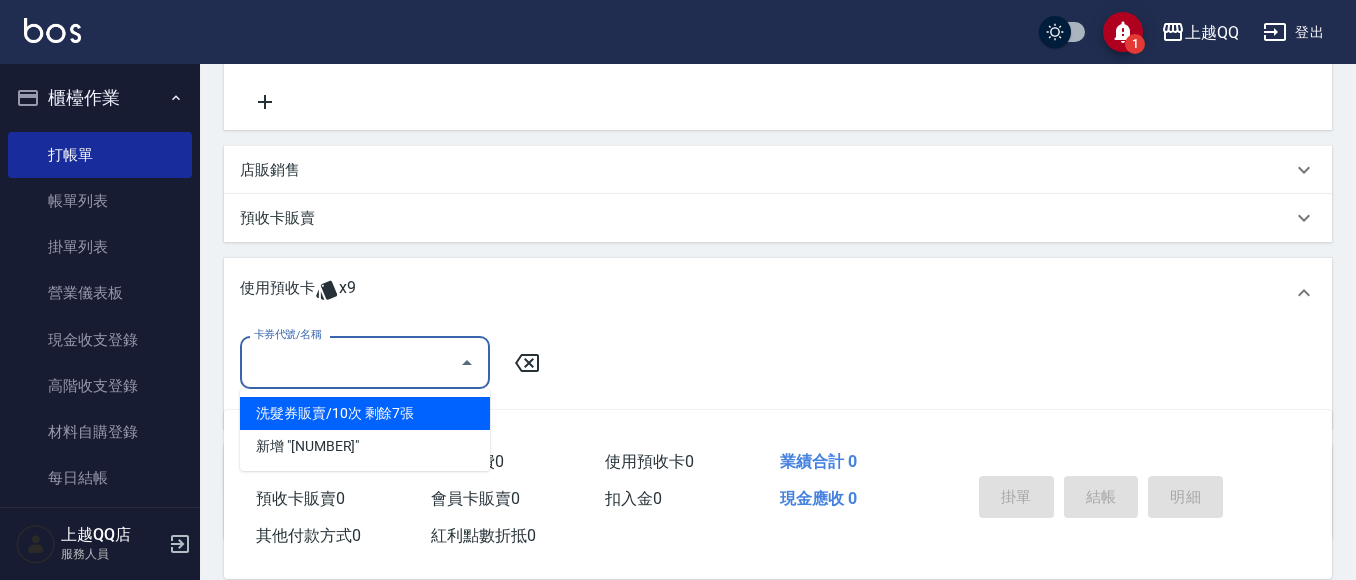 click on "洗髮券販賣/10次 剩餘7張" at bounding box center [365, 413] 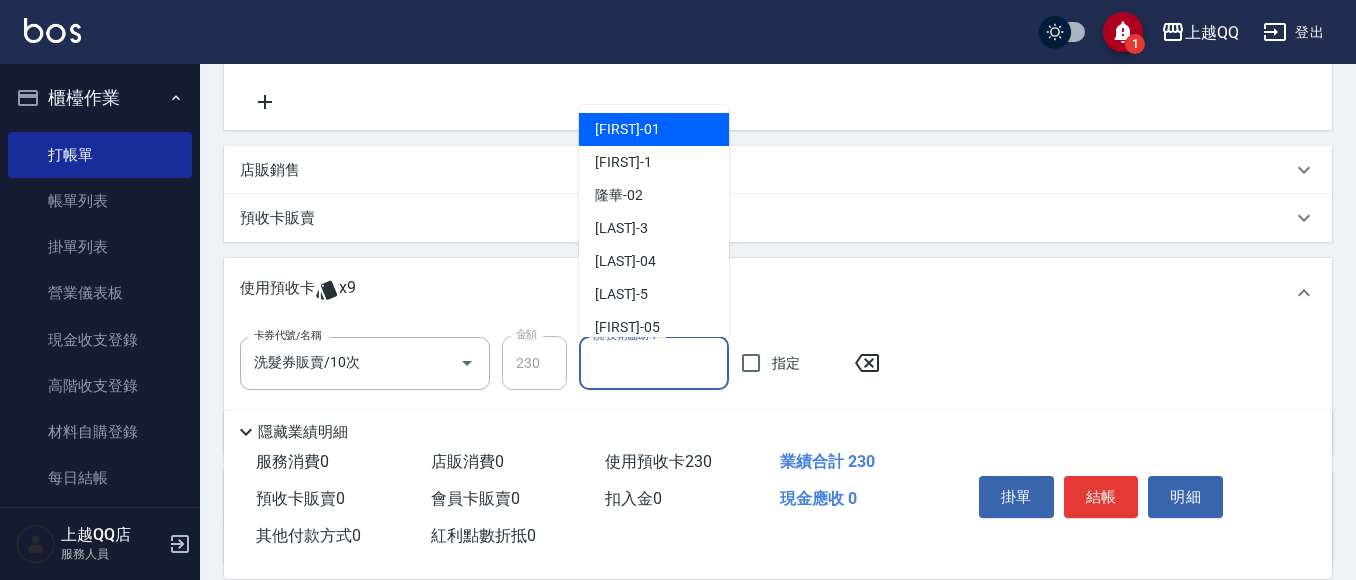 click on "洗-技術協助-1" at bounding box center (654, 363) 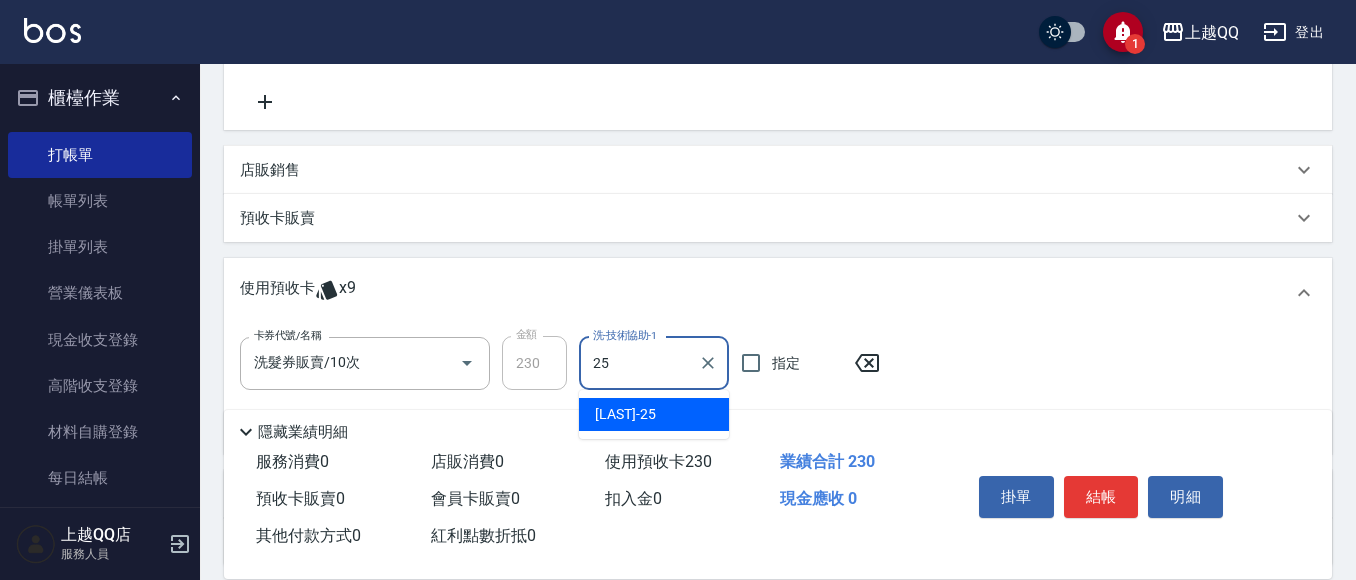 type on "[LAST]-[NUMBER]" 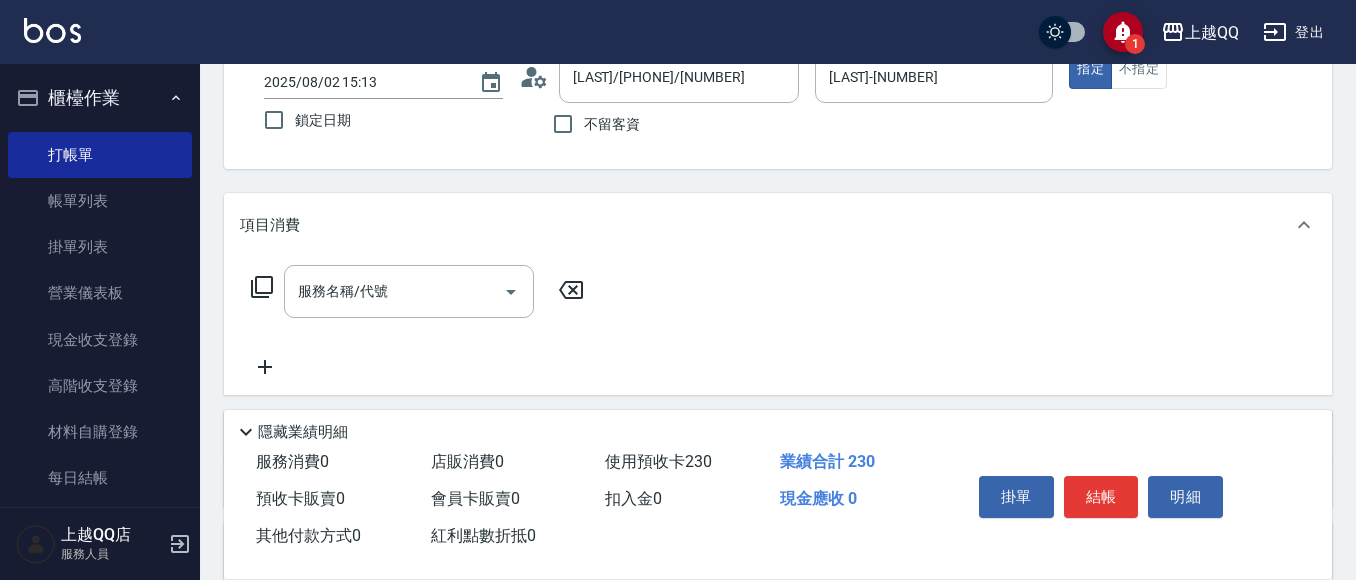 scroll, scrollTop: 100, scrollLeft: 0, axis: vertical 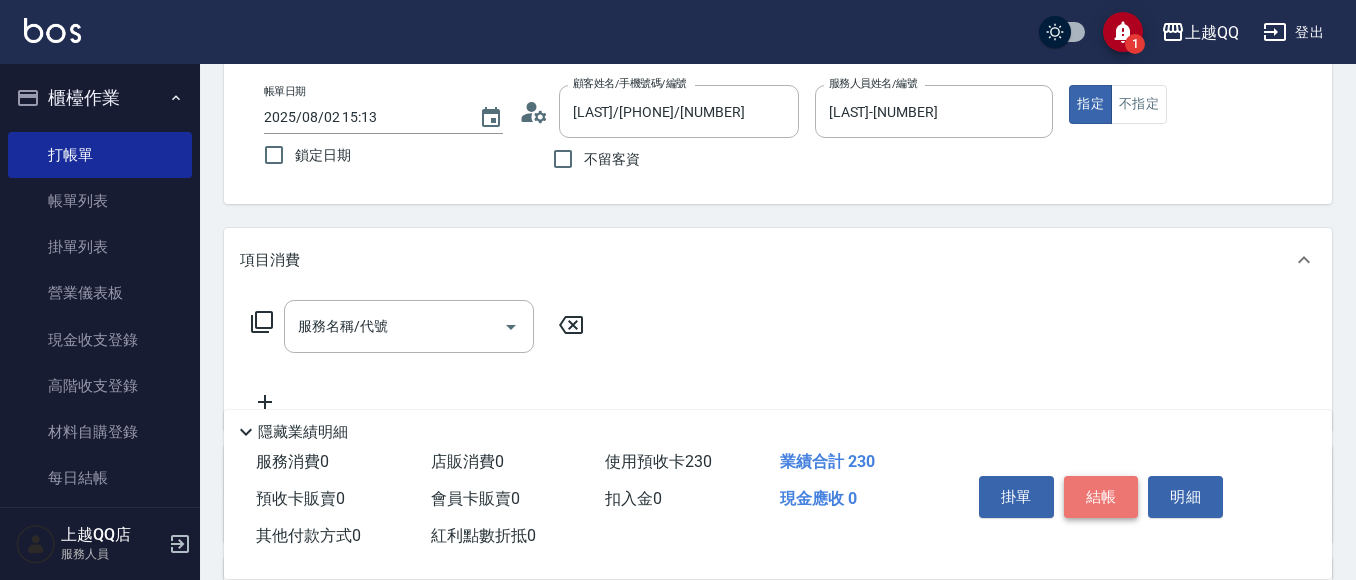 click on "結帳" at bounding box center (1101, 497) 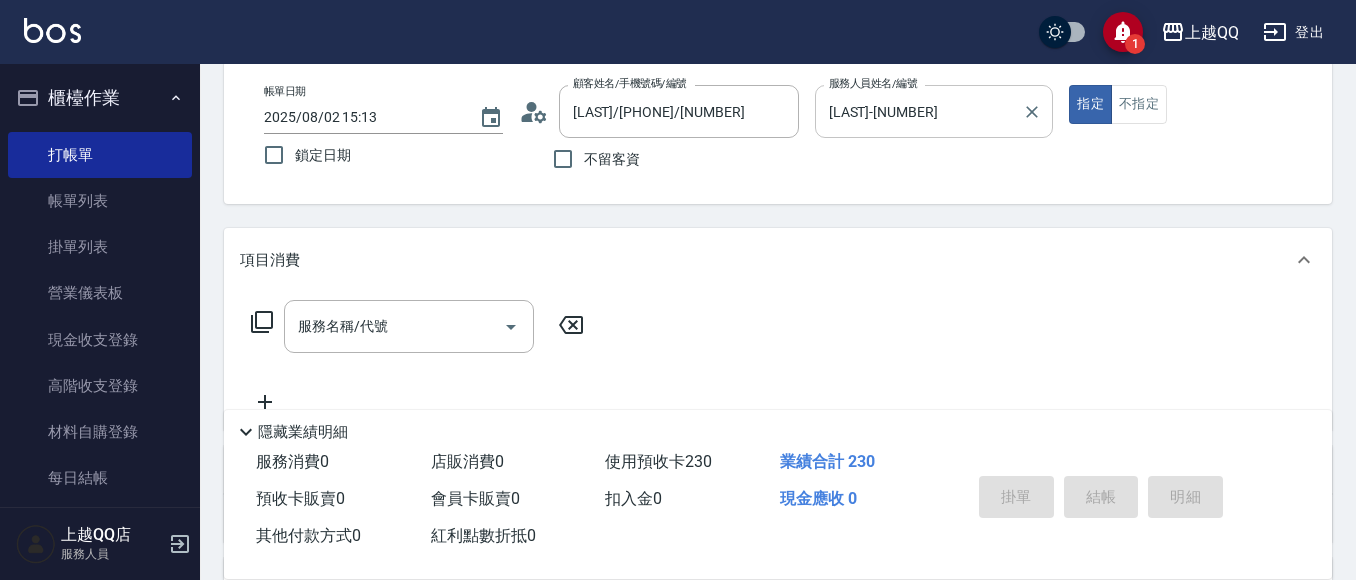 type on "2025/08/02 15:48" 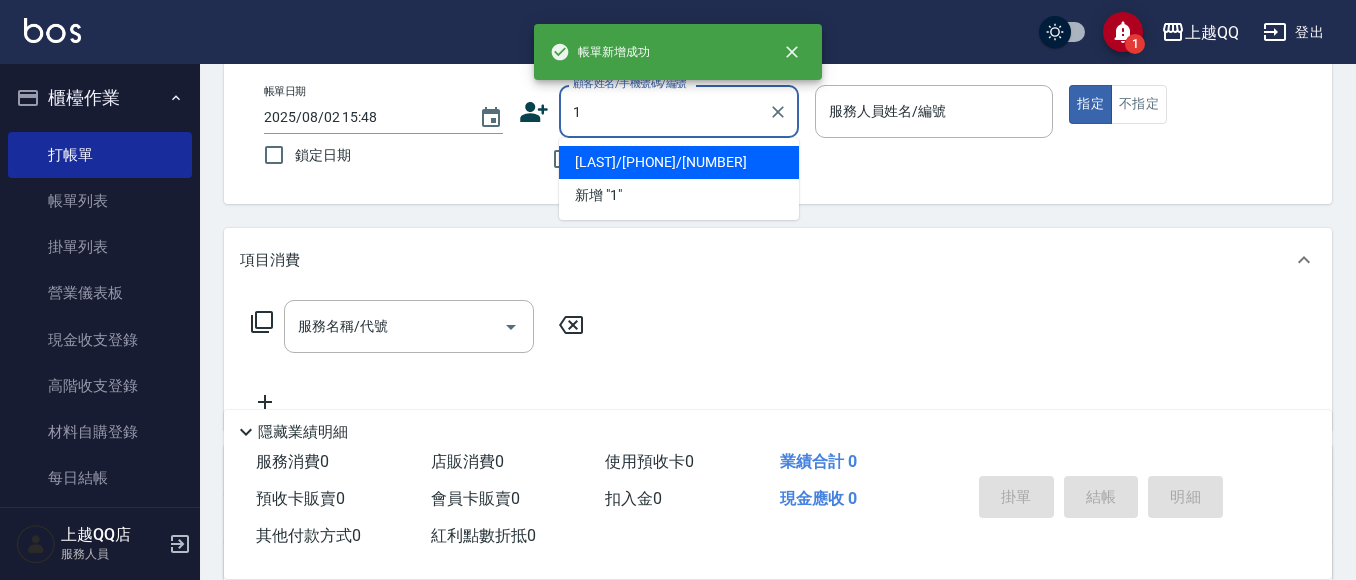 type on "[LAST]/[PHONE]/[NUMBER]" 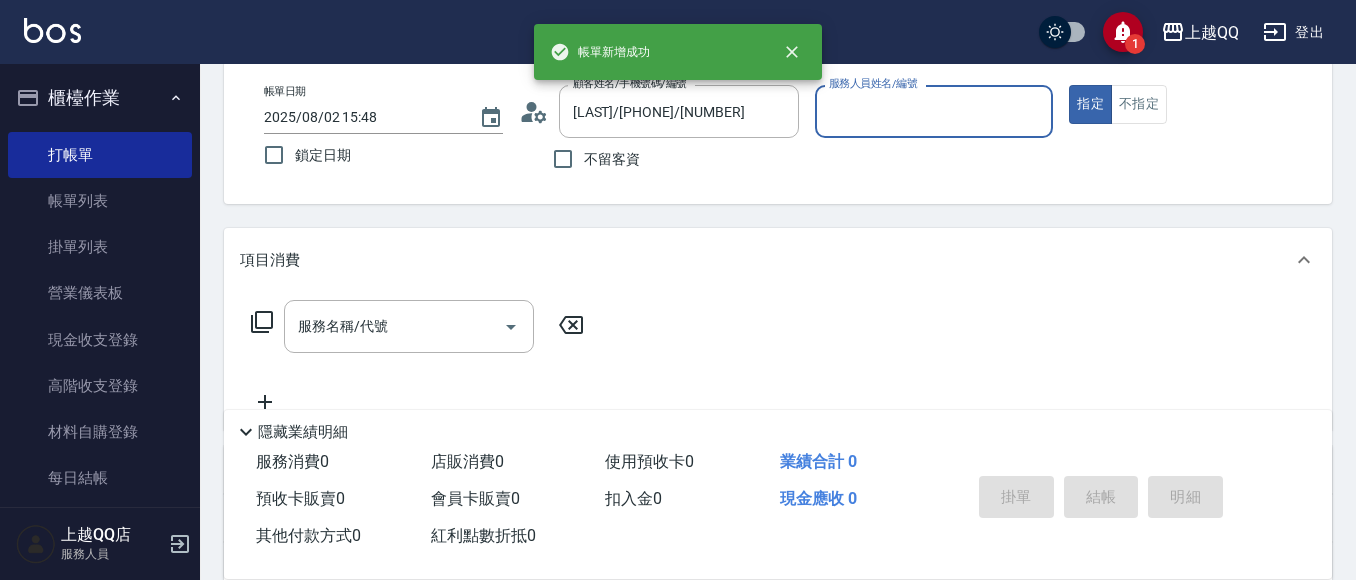 type on "[LAST]-[NUMBER]" 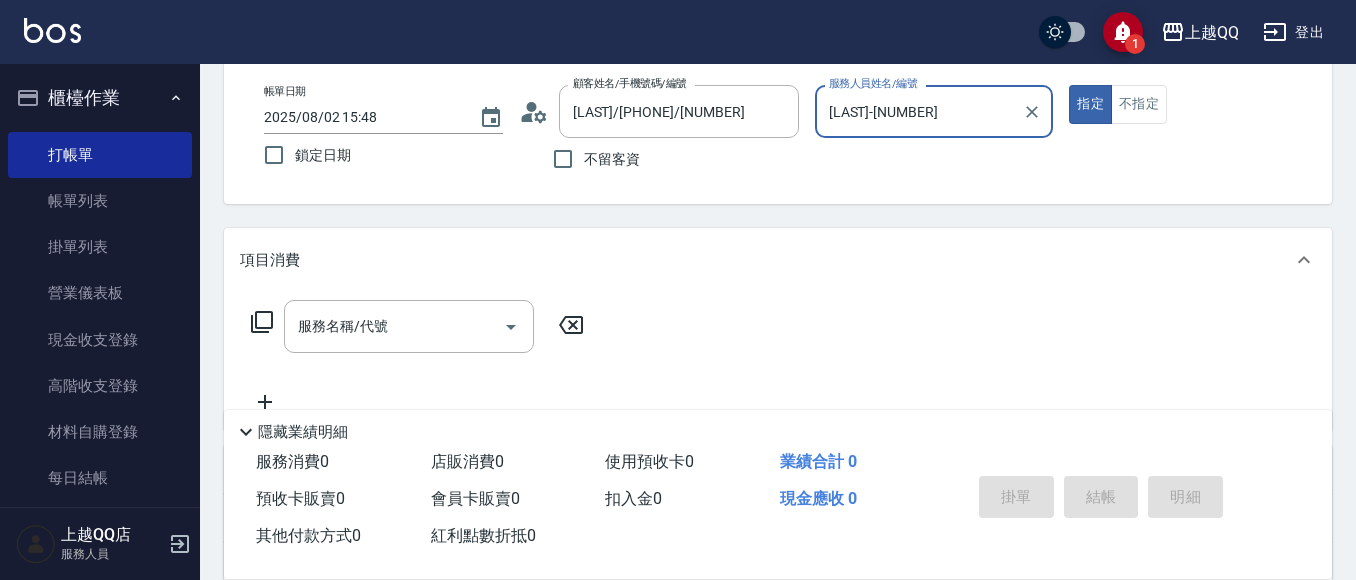 drag, startPoint x: 779, startPoint y: 113, endPoint x: 965, endPoint y: 100, distance: 186.45375 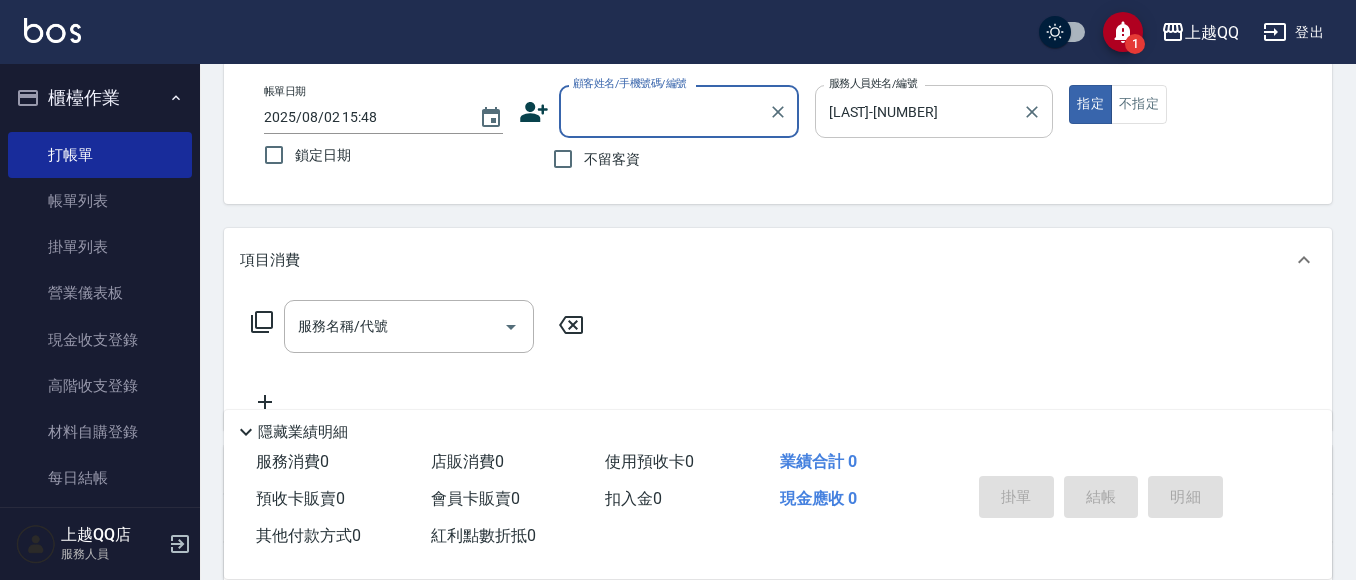 click on "[LAST]-[NUMBER]" at bounding box center [919, 111] 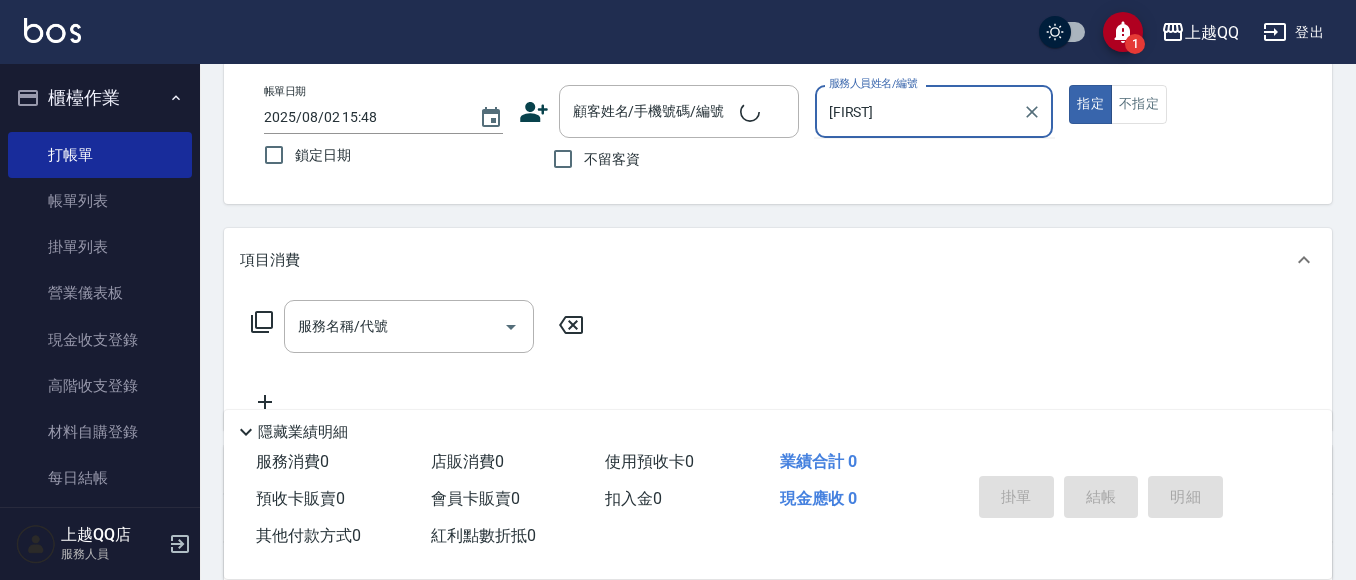 type on "[FIRST]" 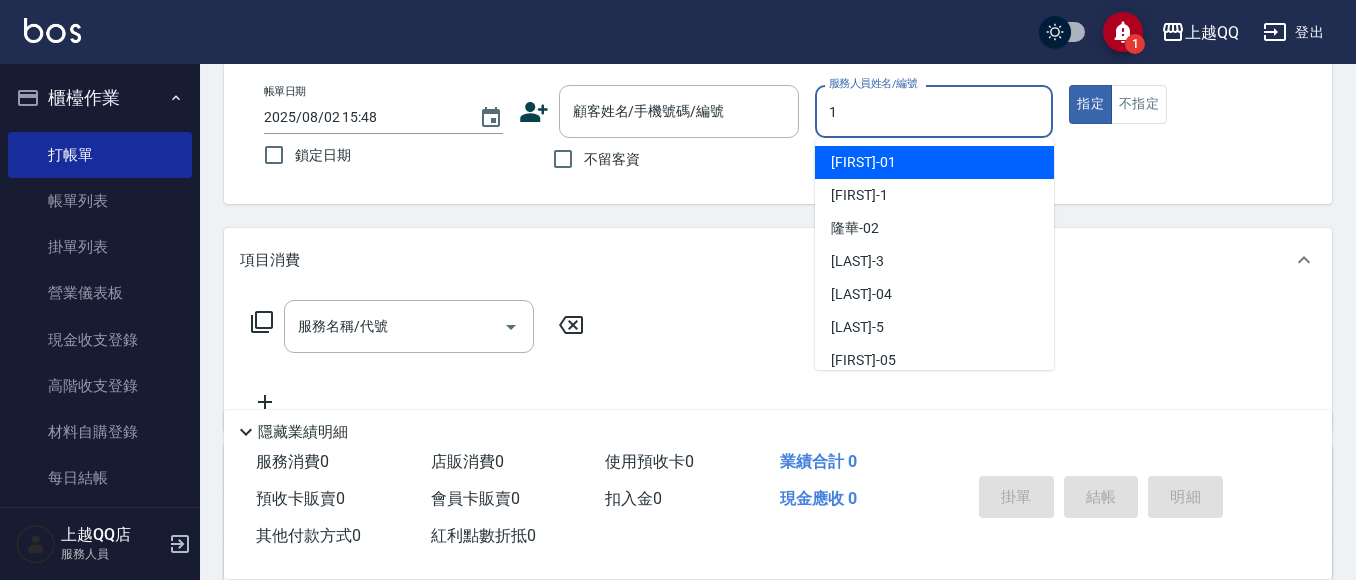 type on "[LAST]-[NUMBER]" 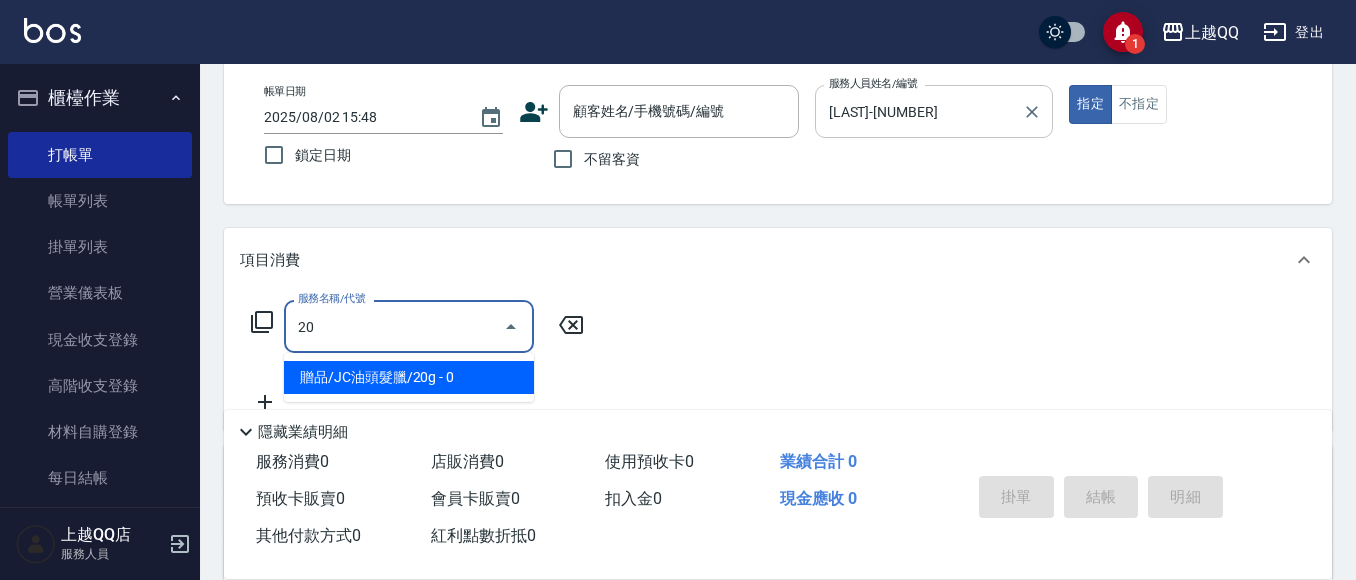 type on "2" 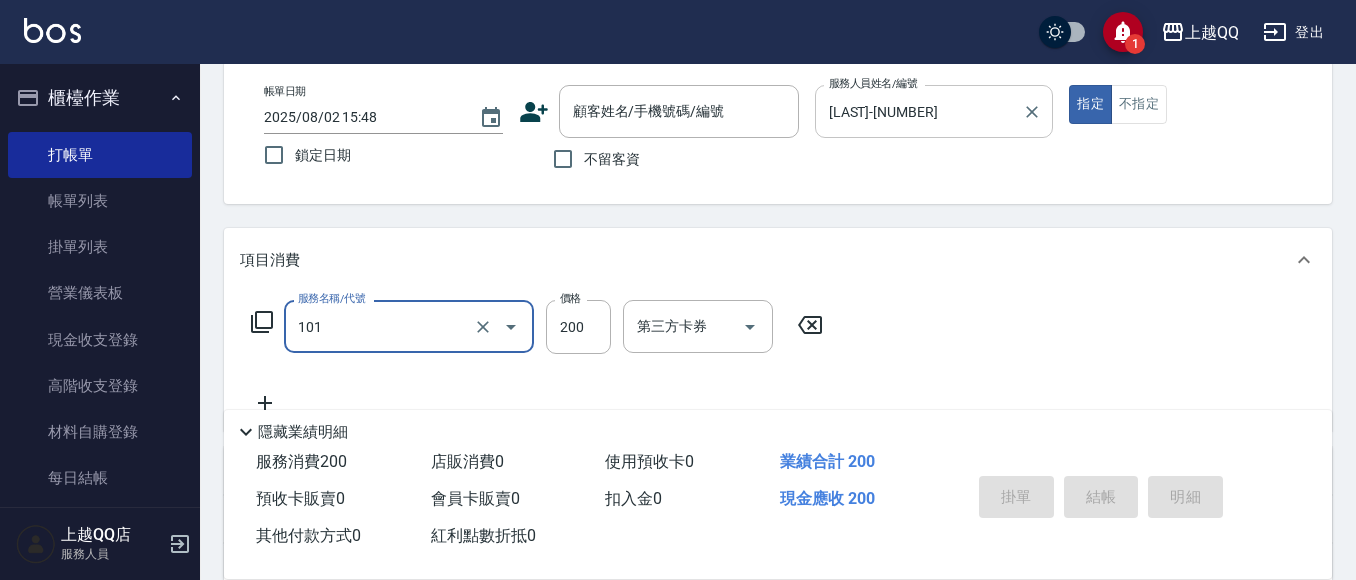 type on "洗髮(101)" 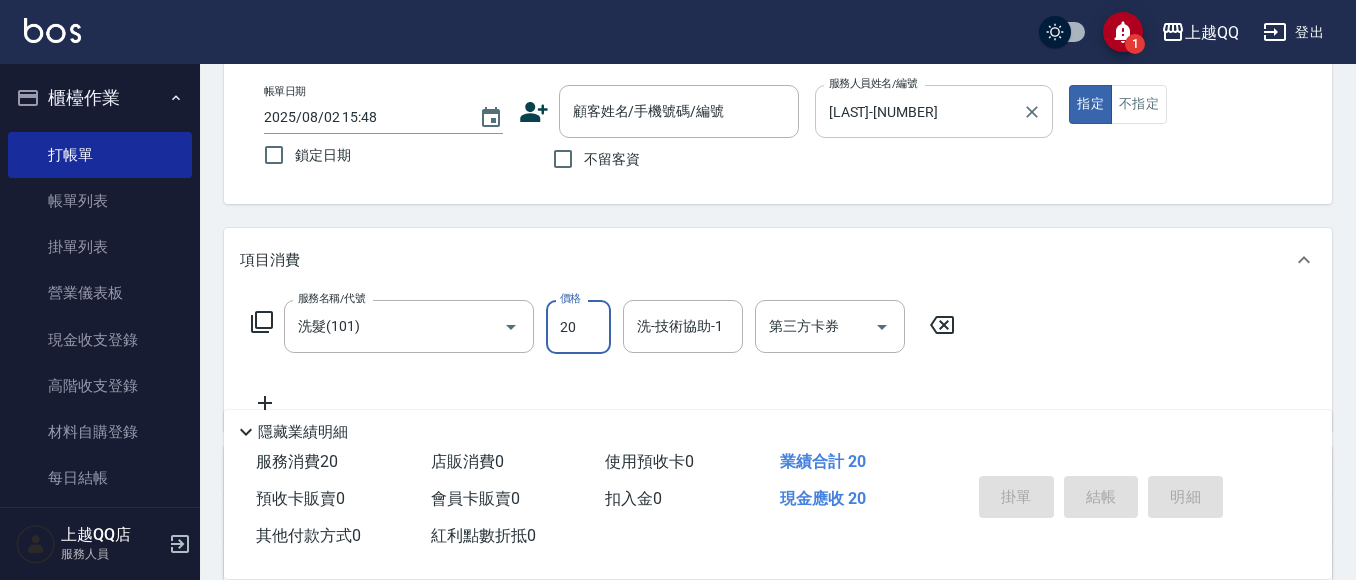 type on "200" 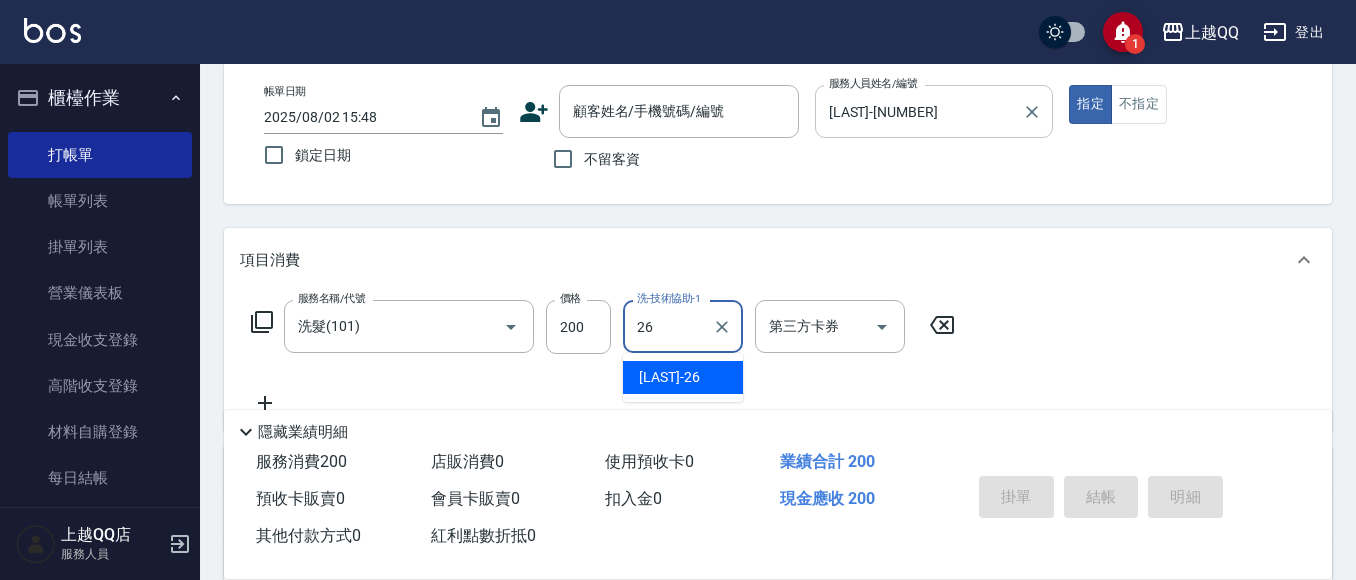 type on "[LAST]-[NUMBER]" 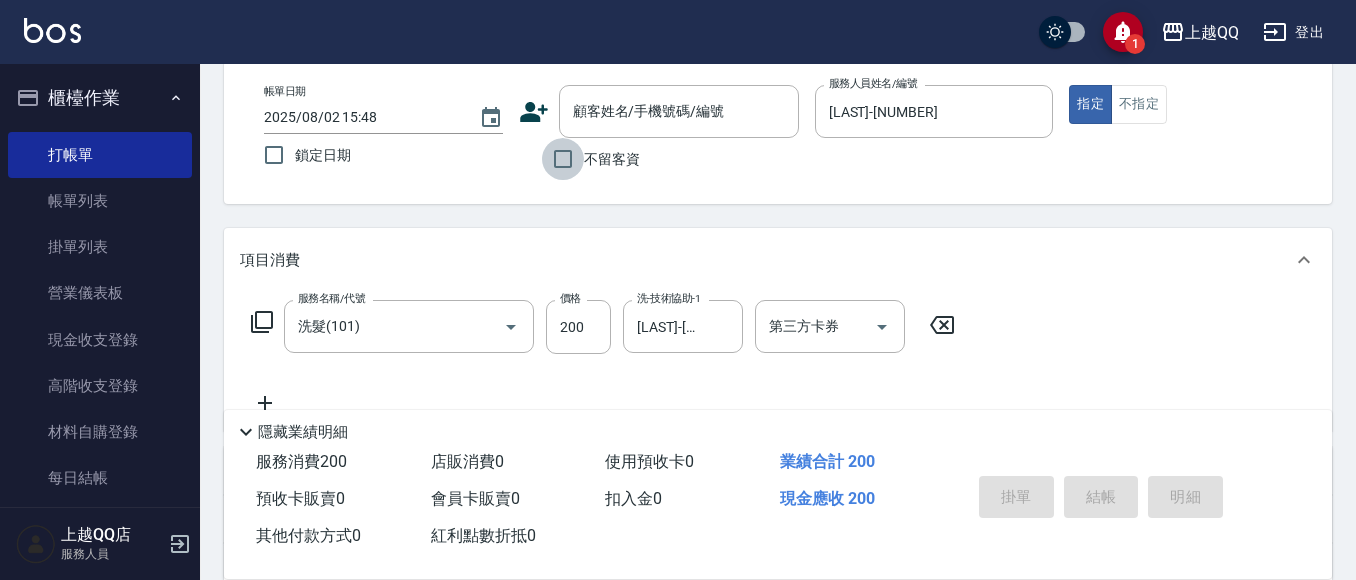 click on "不留客資" at bounding box center [563, 159] 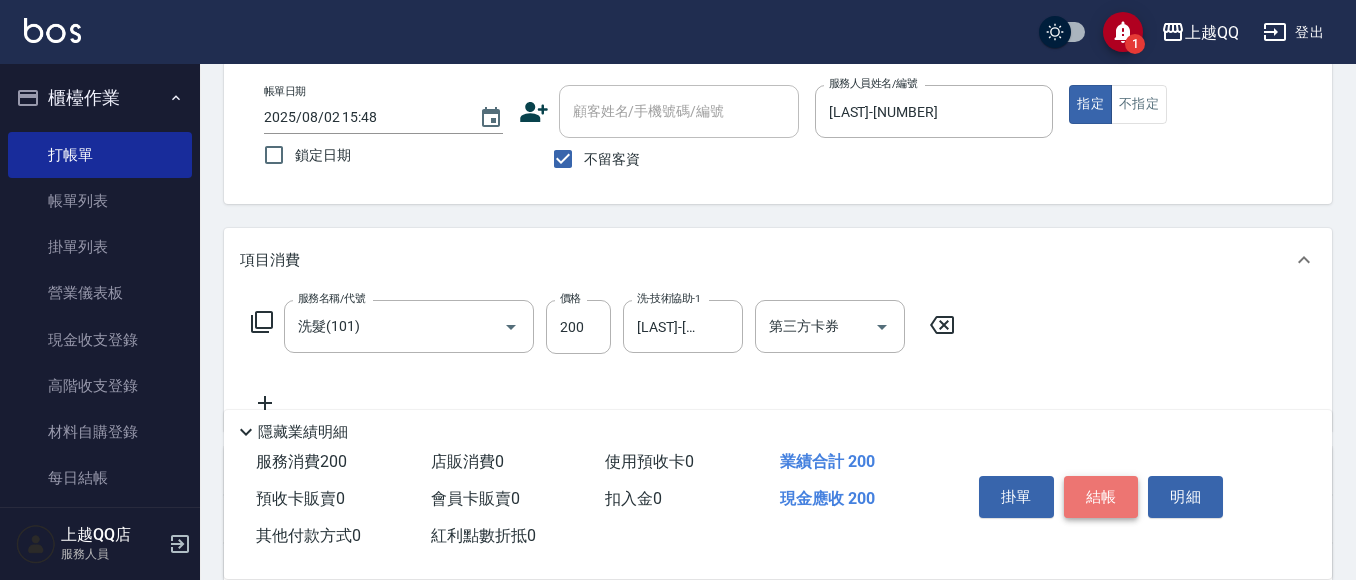 click on "結帳" at bounding box center [1101, 497] 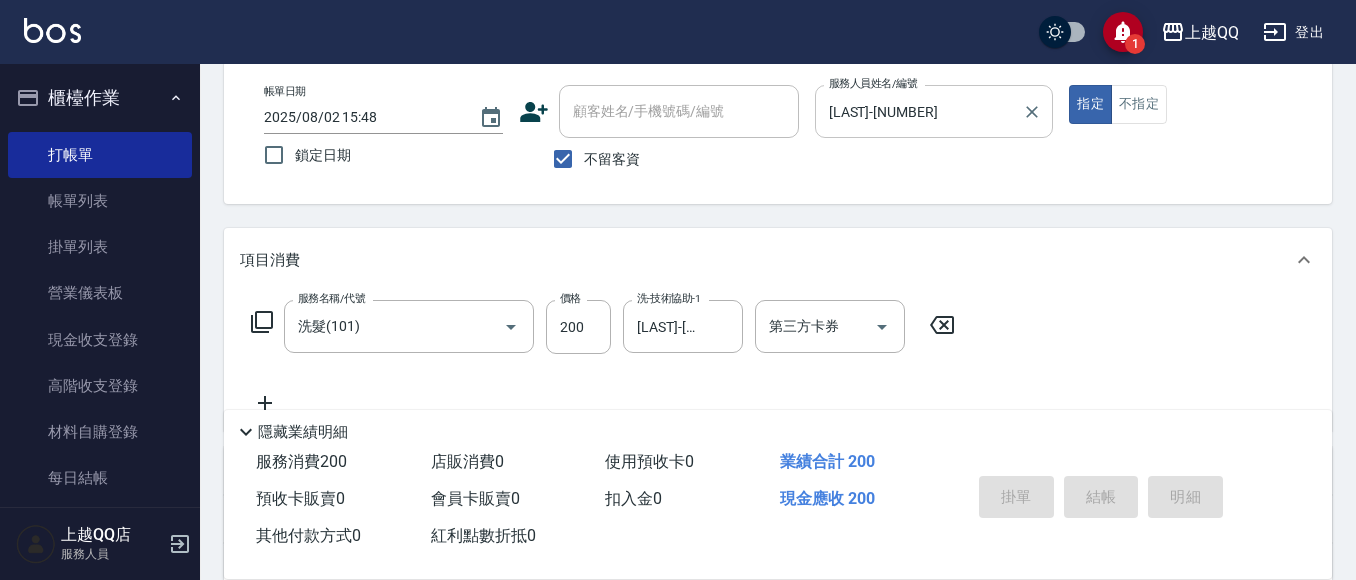 type 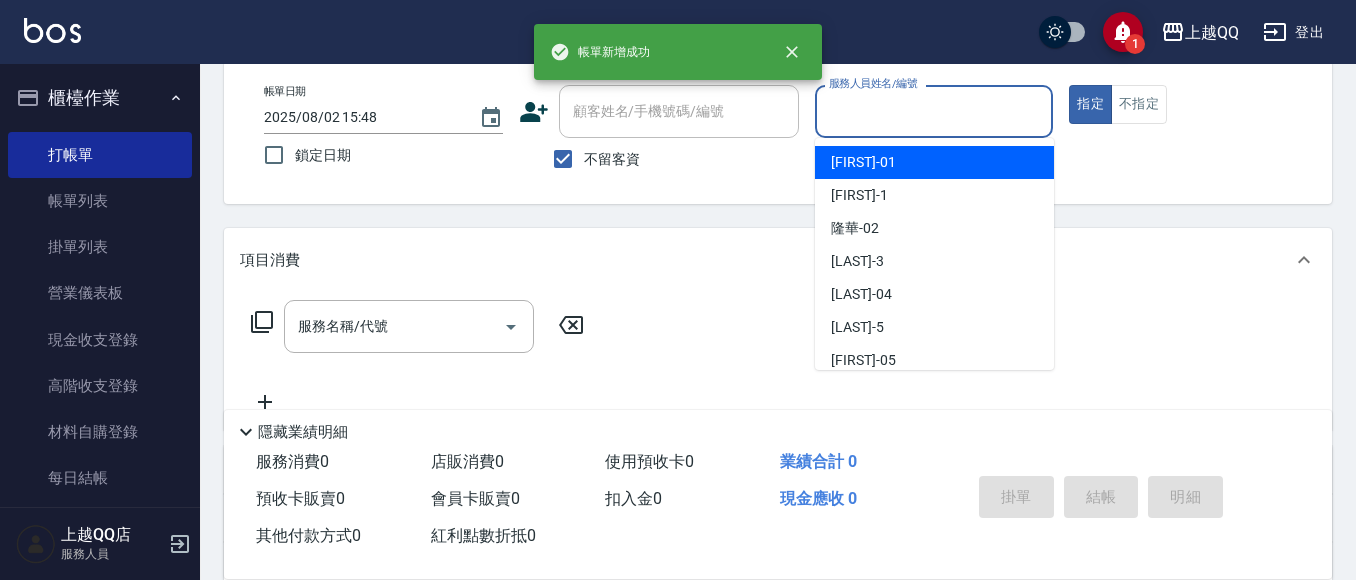 click on "服務人員姓名/編號" at bounding box center [934, 111] 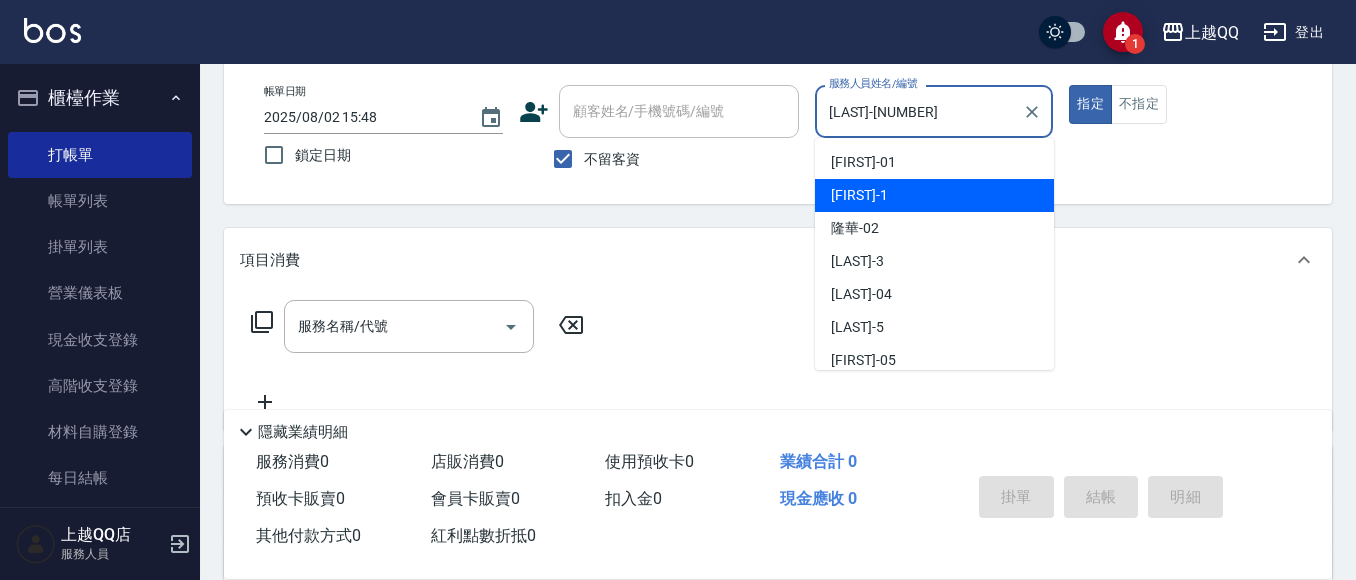 click on "[LAST]-[NUMBER]" at bounding box center (919, 111) 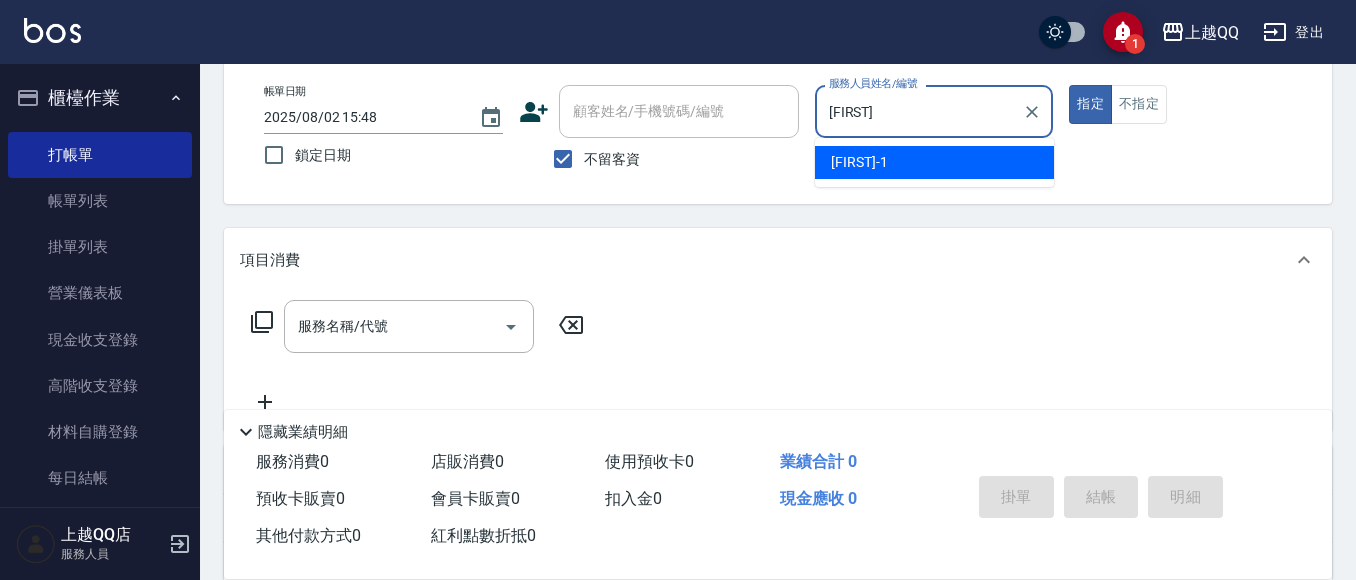 type on "[FIRST]" 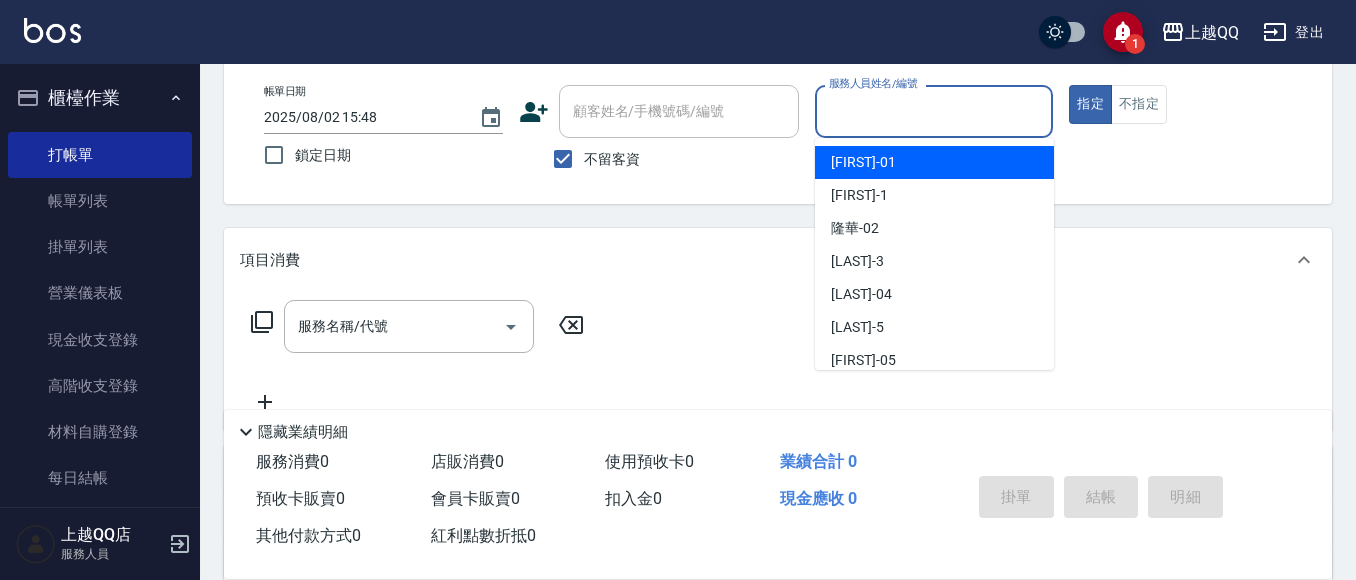 type 